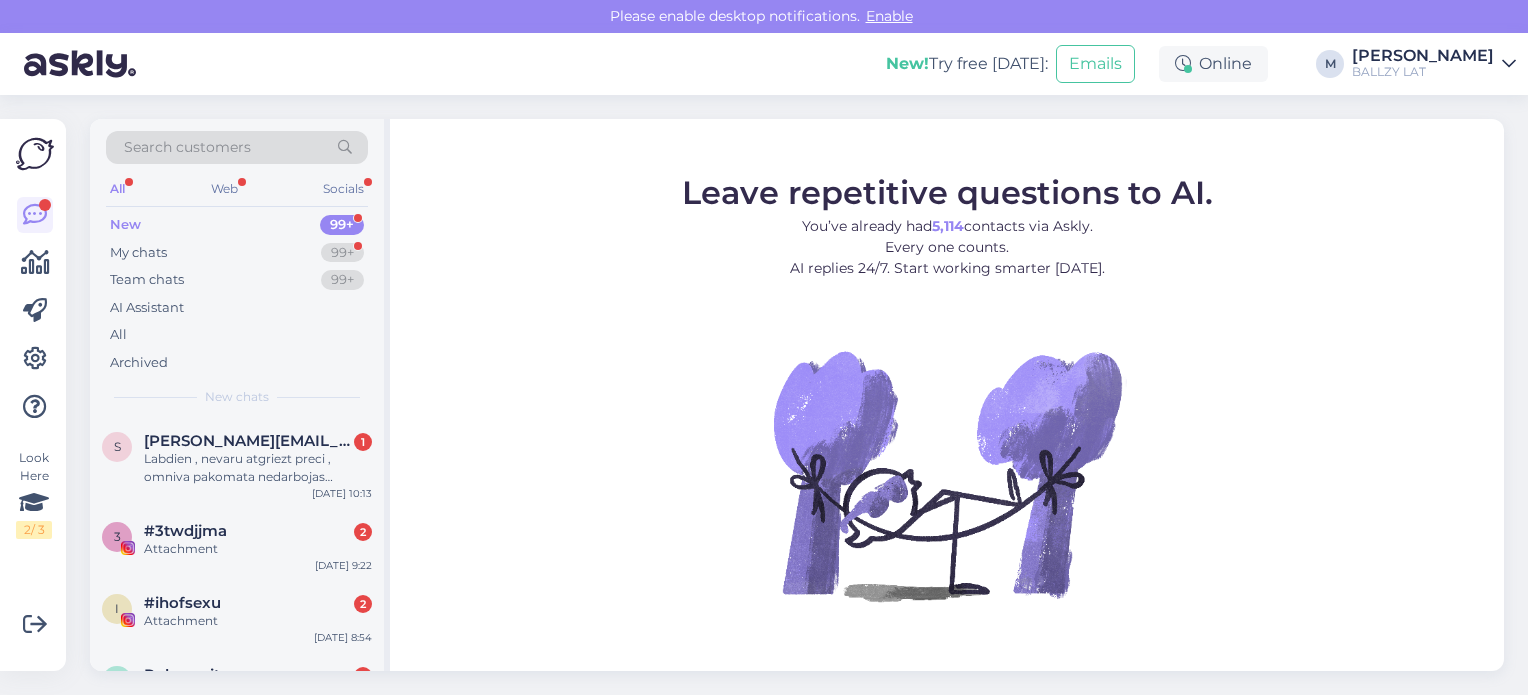 scroll, scrollTop: 0, scrollLeft: 0, axis: both 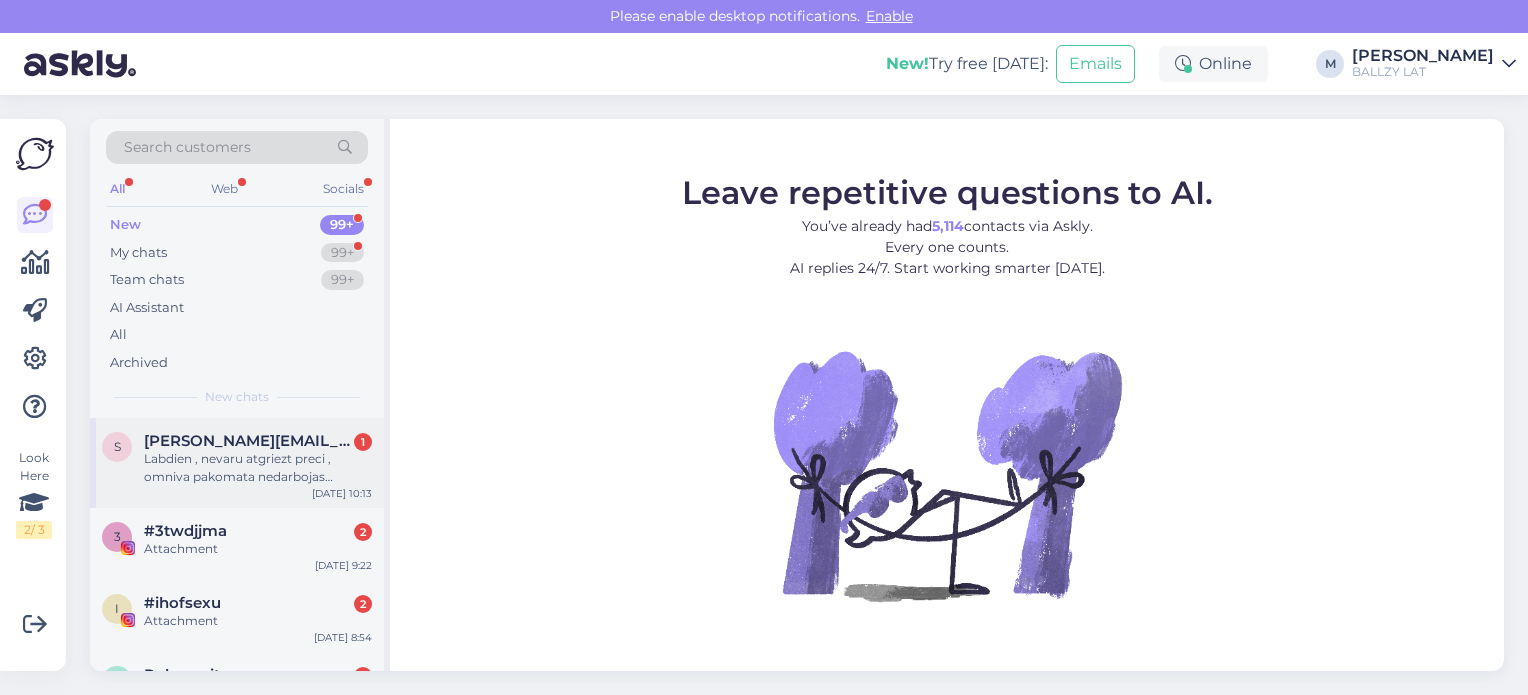 click on "Labdien , nevaru atgriezt preci , omniva pakomata nedarbojas atgriešanās kods" at bounding box center (258, 468) 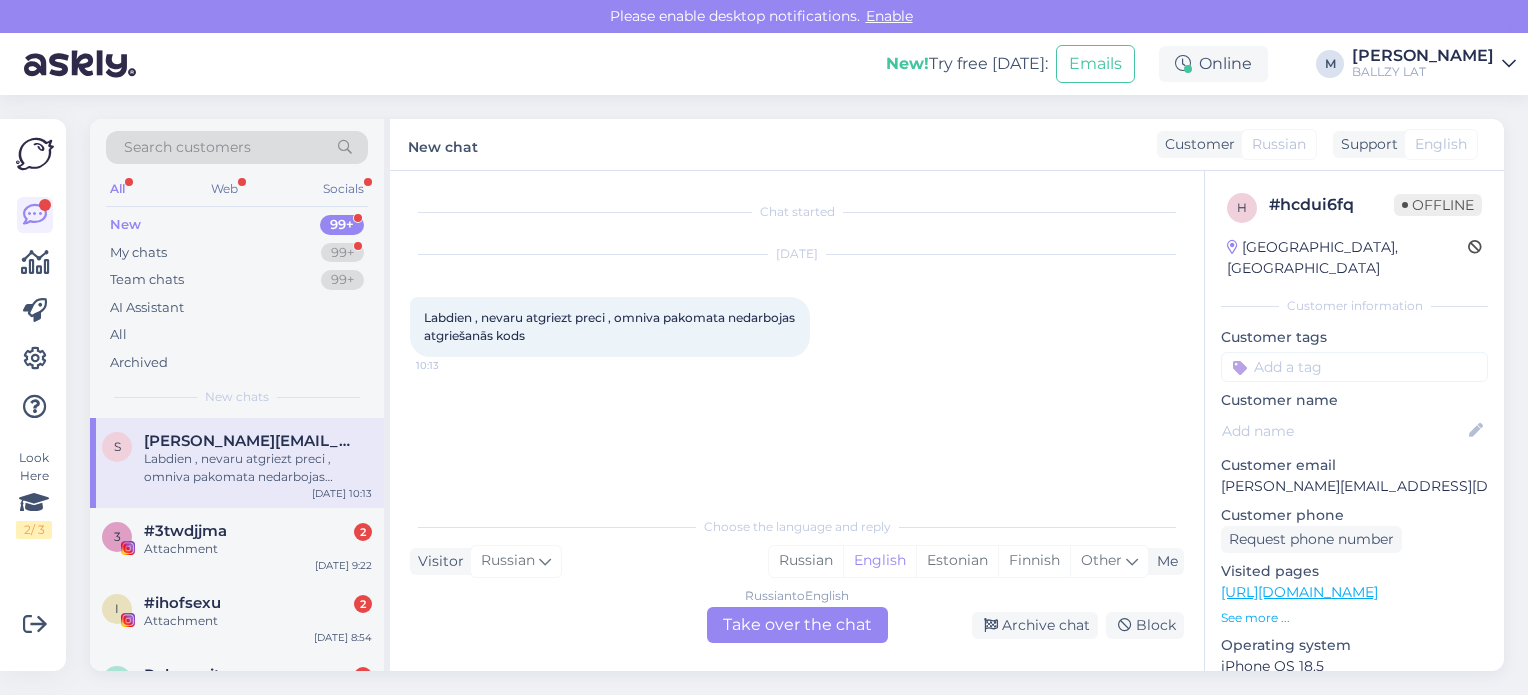 click on "Russian  to  English Take over the chat" at bounding box center [797, 625] 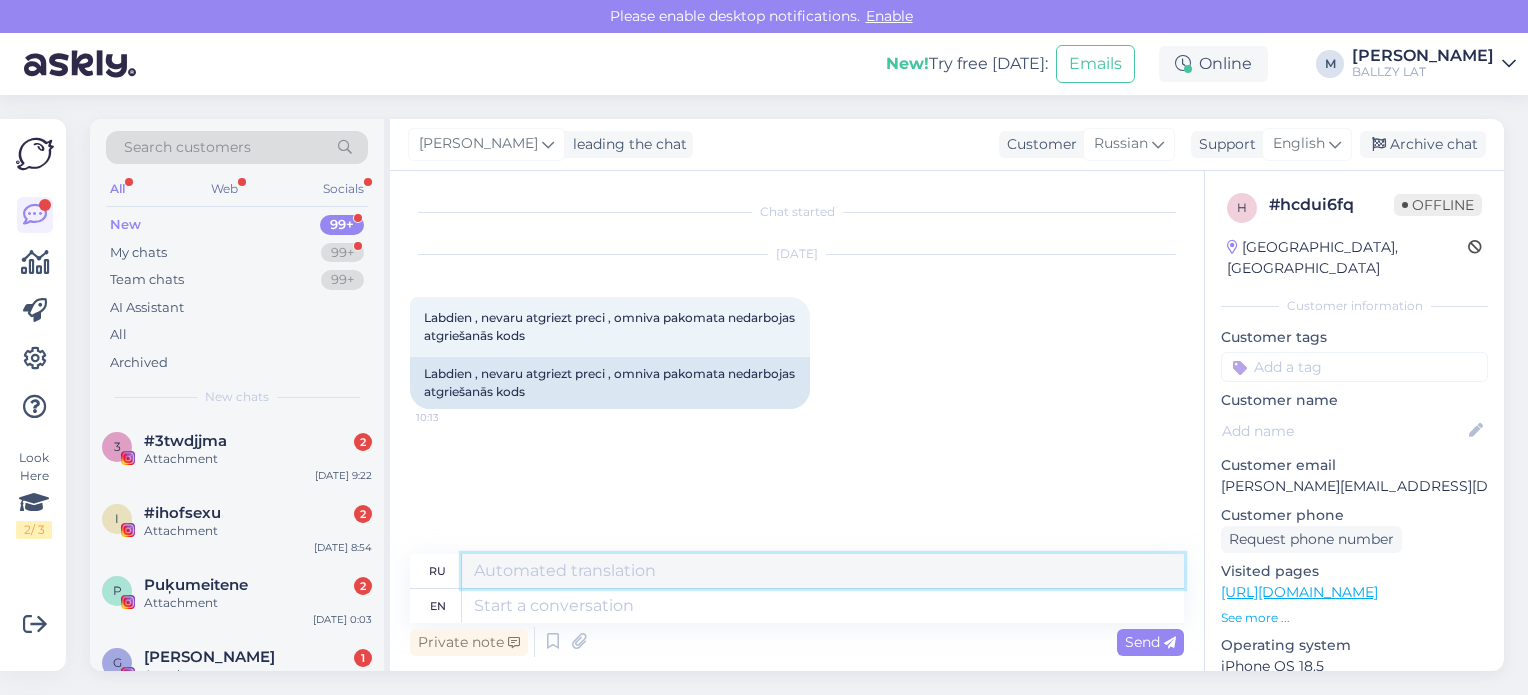 click at bounding box center [823, 571] 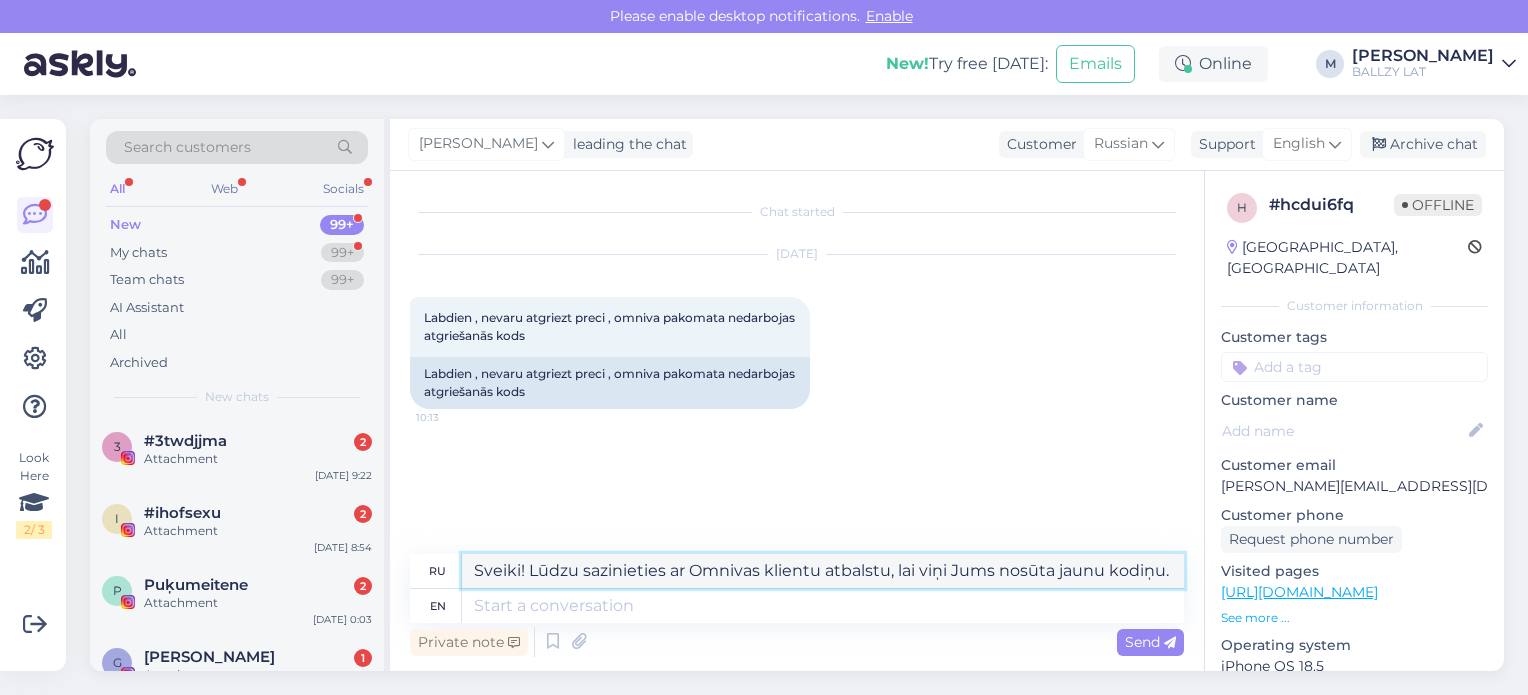 drag, startPoint x: 1170, startPoint y: 575, endPoint x: 422, endPoint y: 590, distance: 748.1504 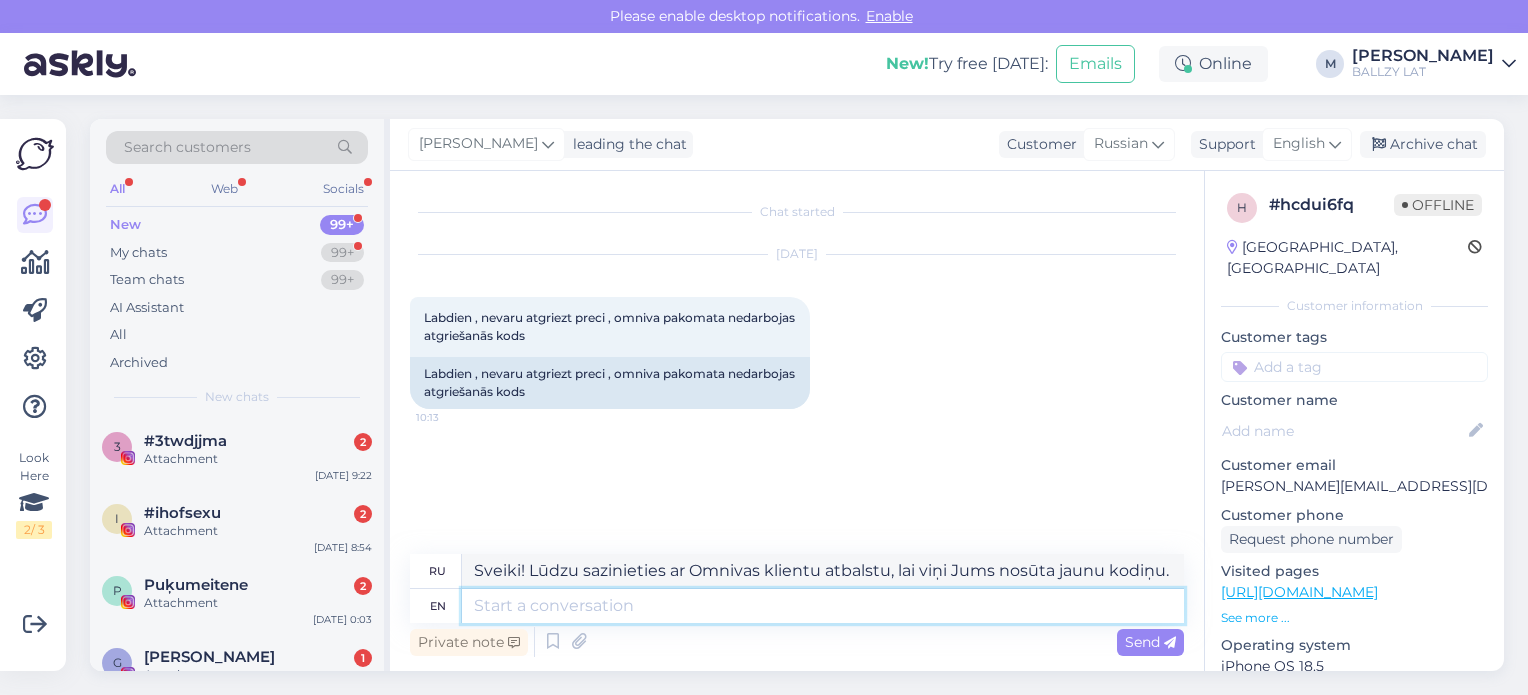 click at bounding box center [823, 606] 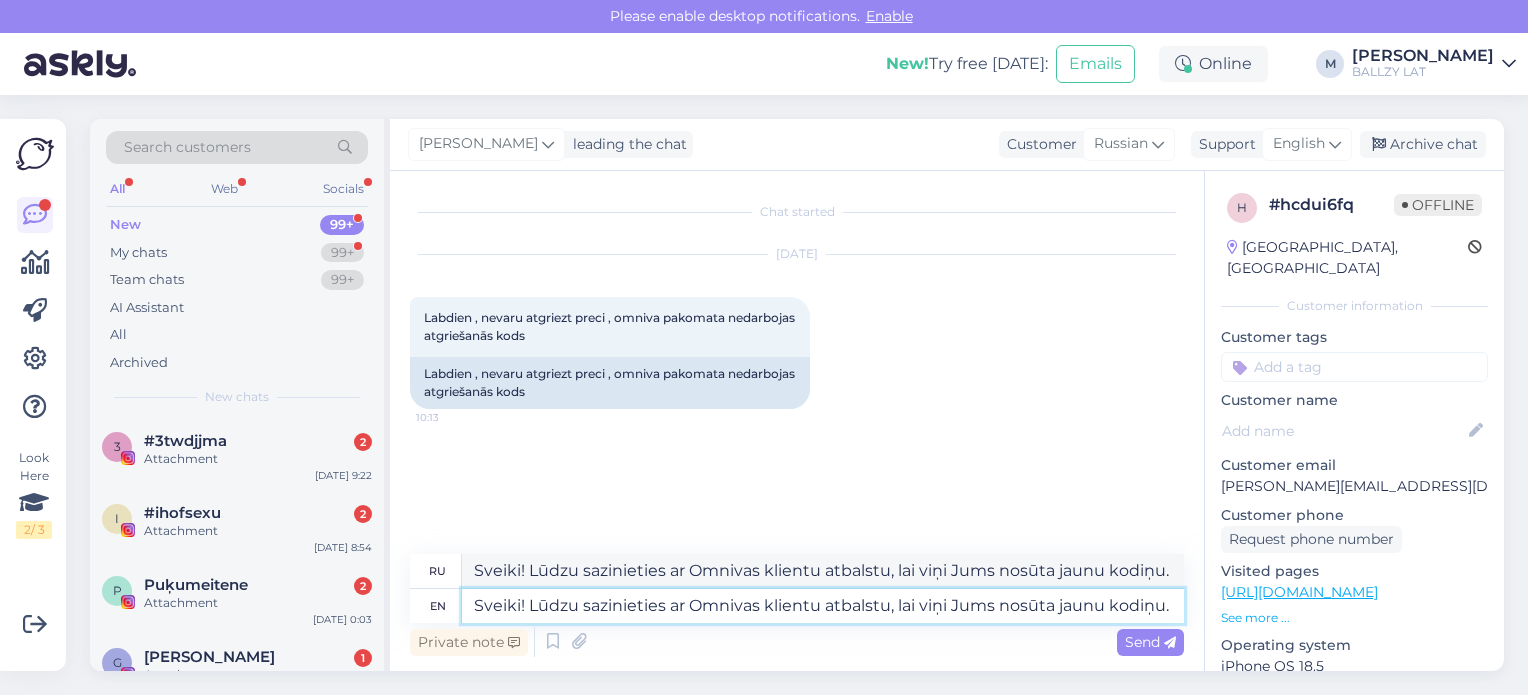 type on "[PERSON_NAME]! Lūdzu sazinieties ar Omnivas klientu atbalstu, lai viņi Jums nosūta jaunu kodiņu." 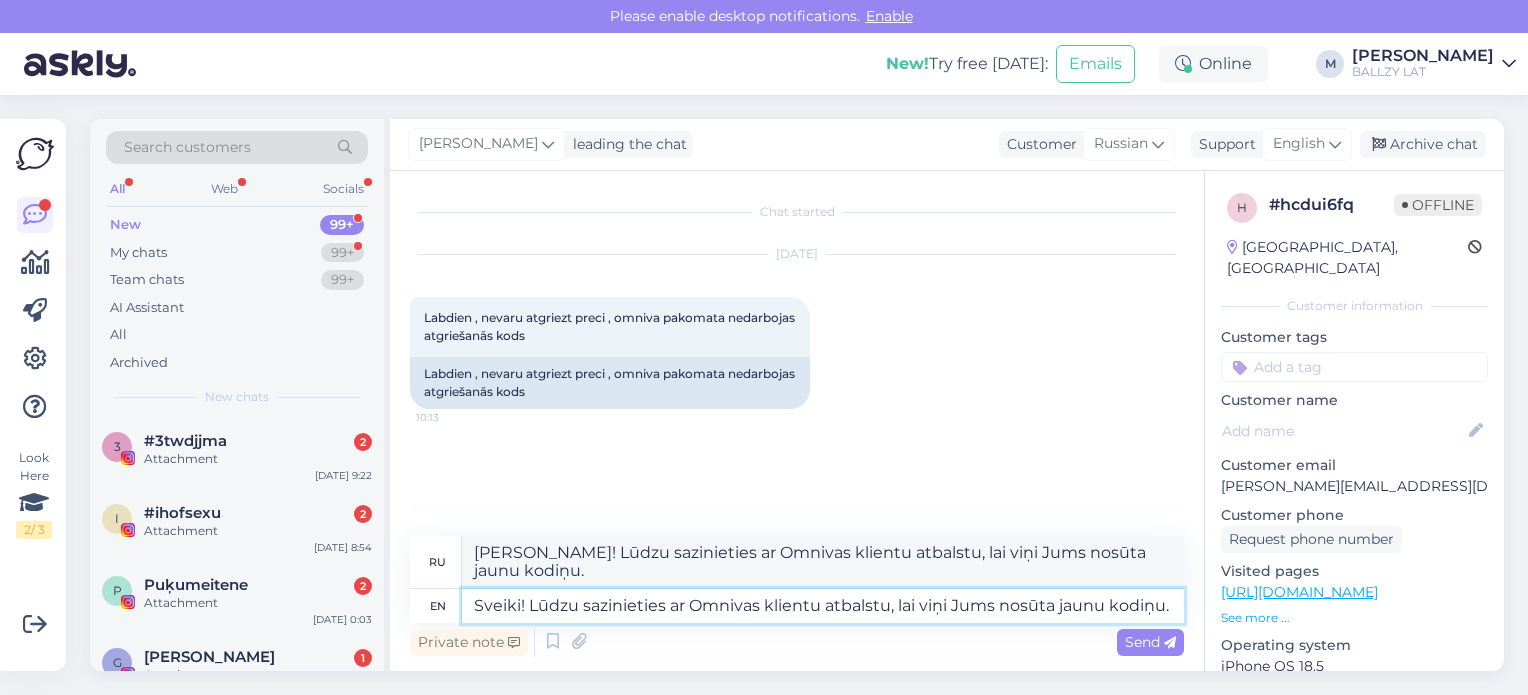 type on "Sveiki! Lūdzu sazinieties ar Omnivas klientu atbalstu, lai viņi Jums nosūta jaunu kodiņu." 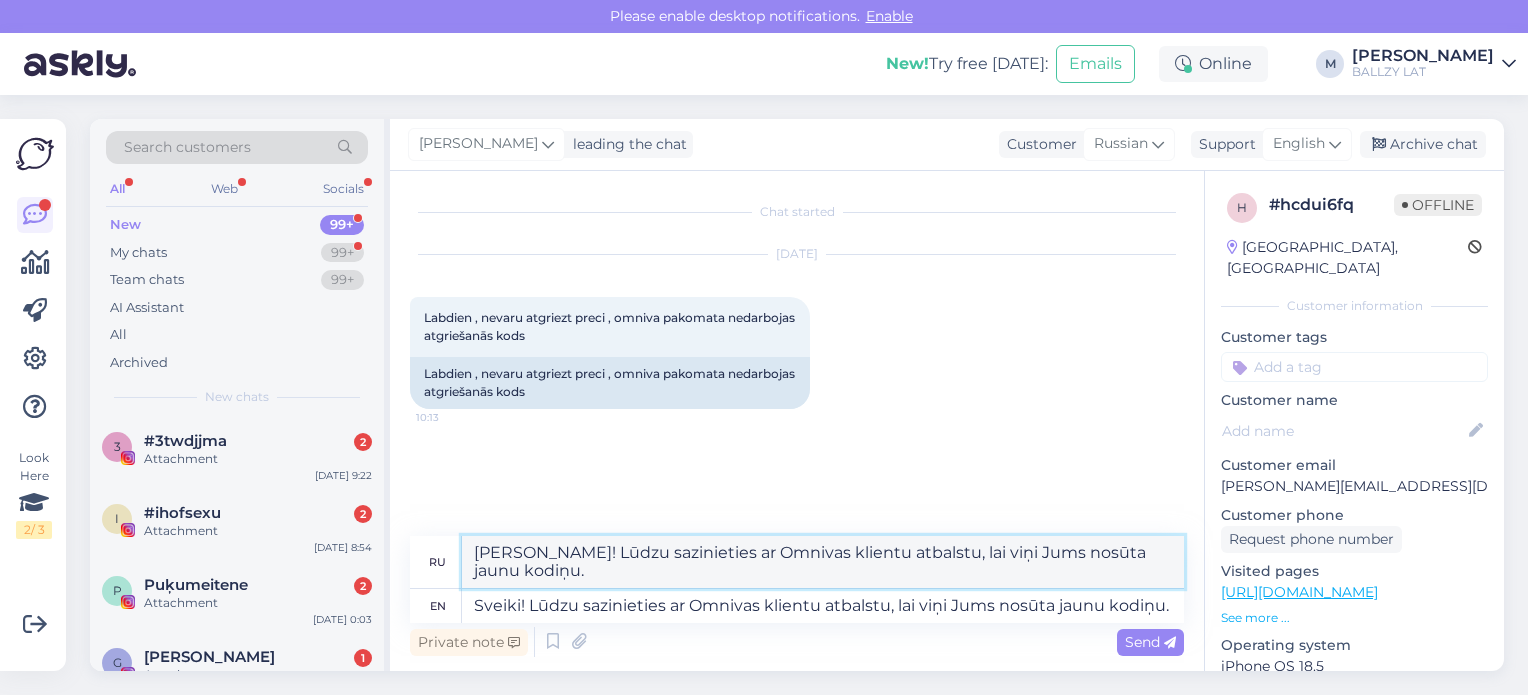 drag, startPoint x: 596, startPoint y: 568, endPoint x: 423, endPoint y: 533, distance: 176.50496 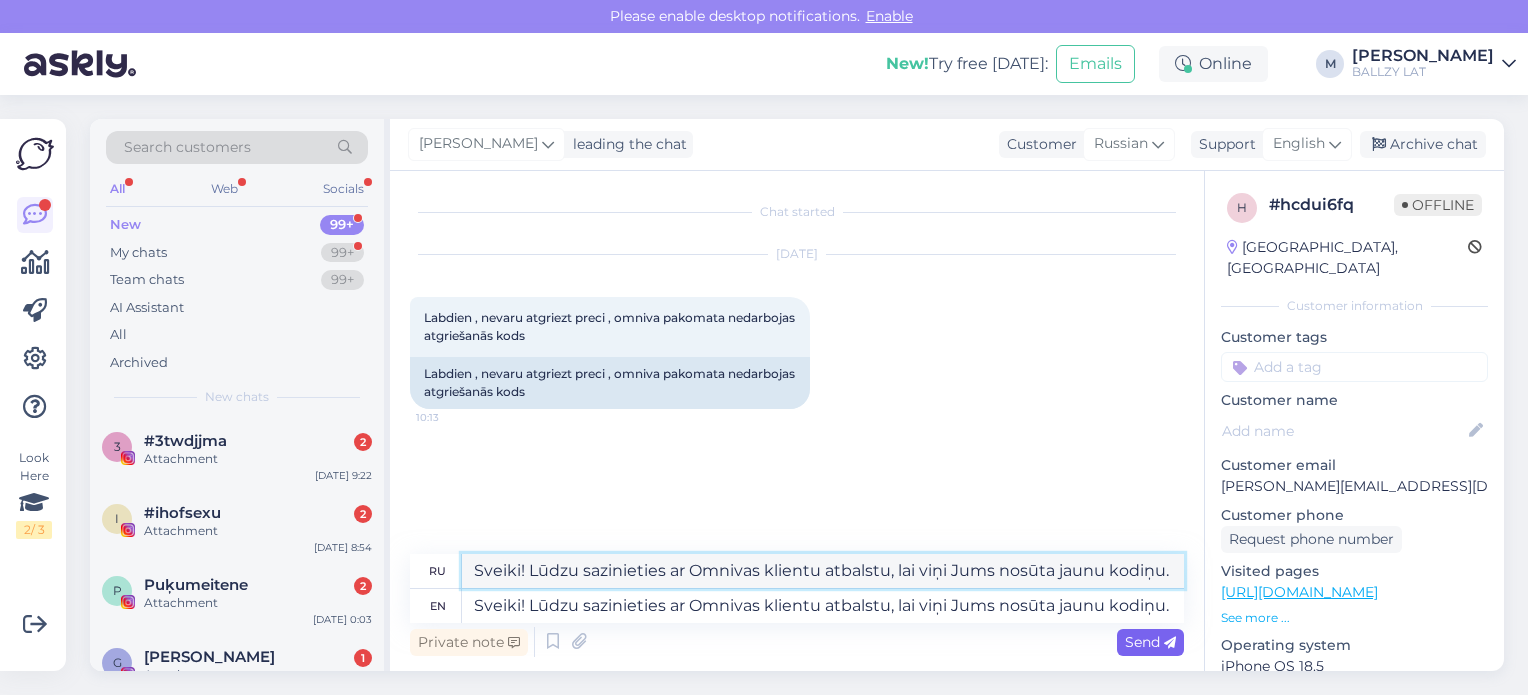 type on "Sveiki! Lūdzu sazinieties ar Omnivas klientu atbalstu, lai viņi Jums nosūta jaunu kodiņu." 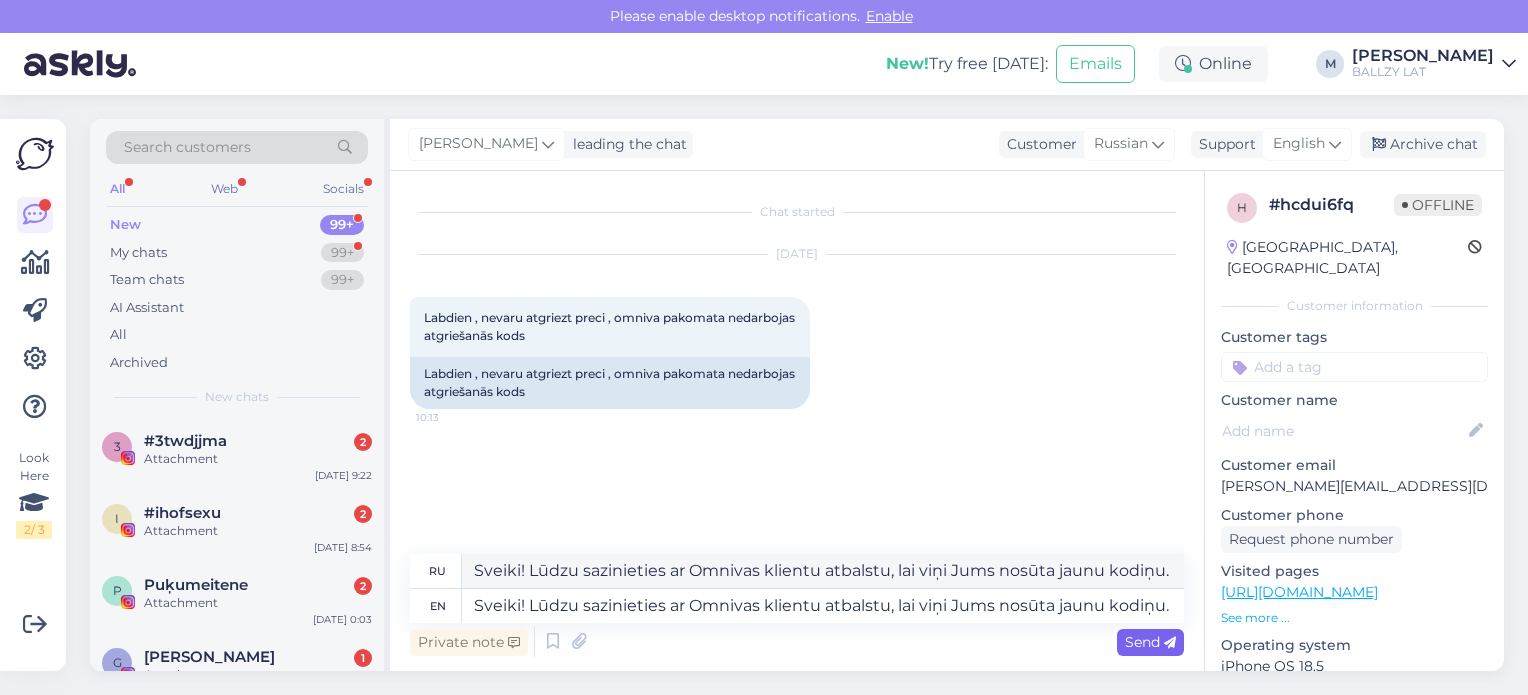 click on "Send" at bounding box center [1150, 642] 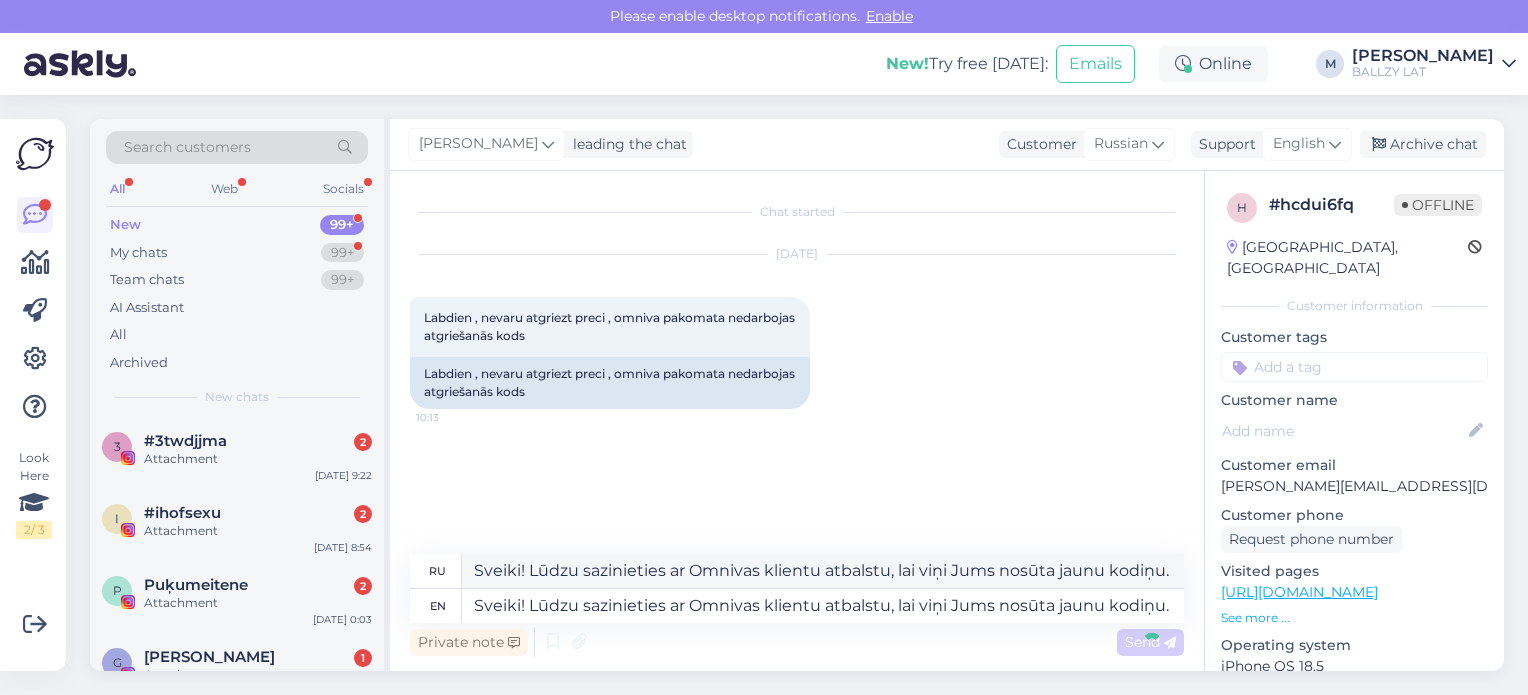 type 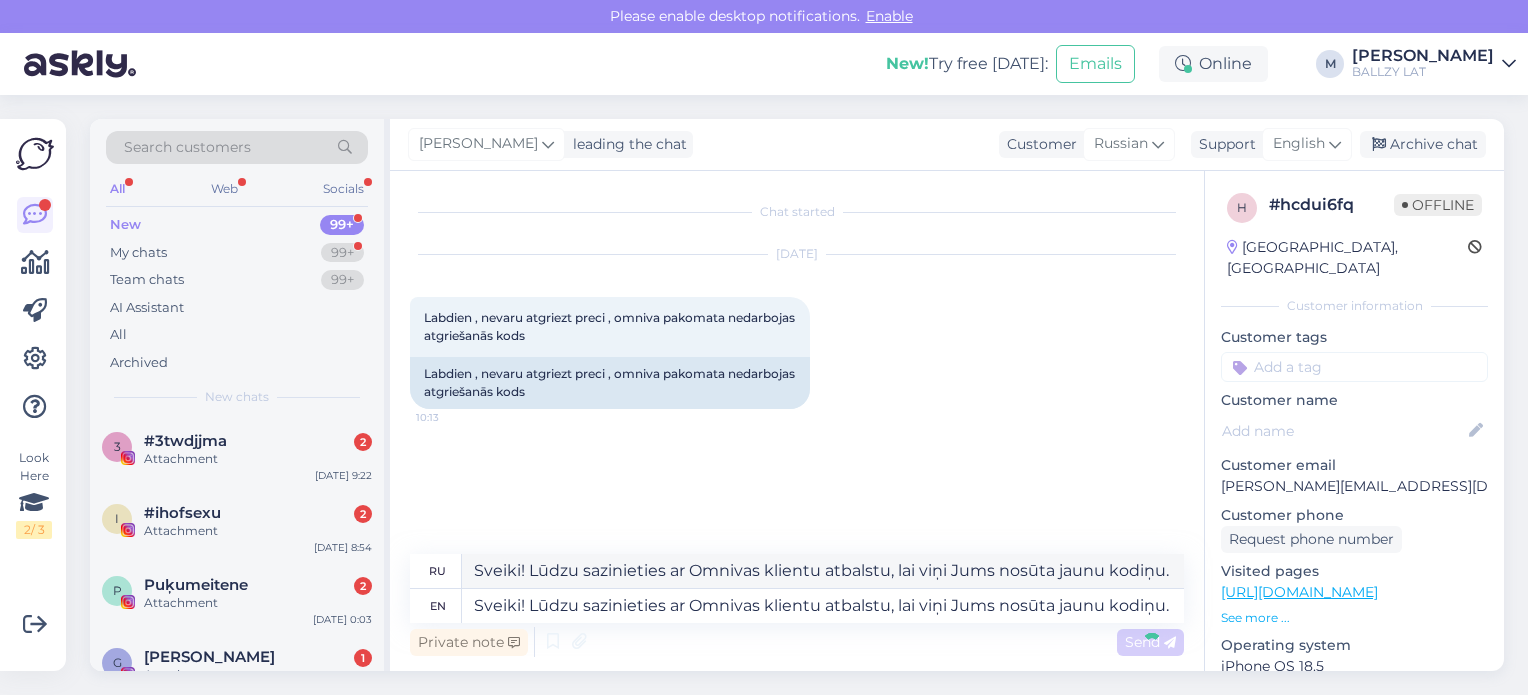 type 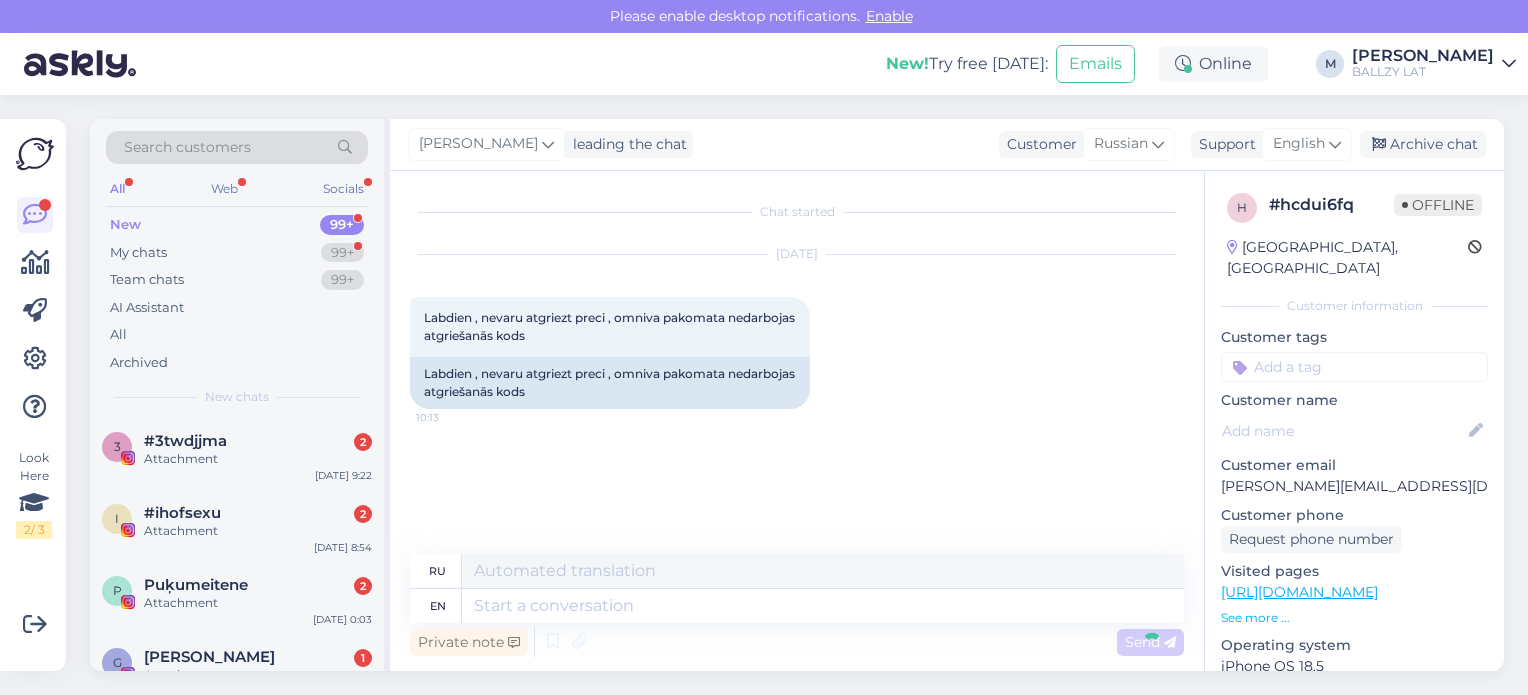 scroll, scrollTop: 50, scrollLeft: 0, axis: vertical 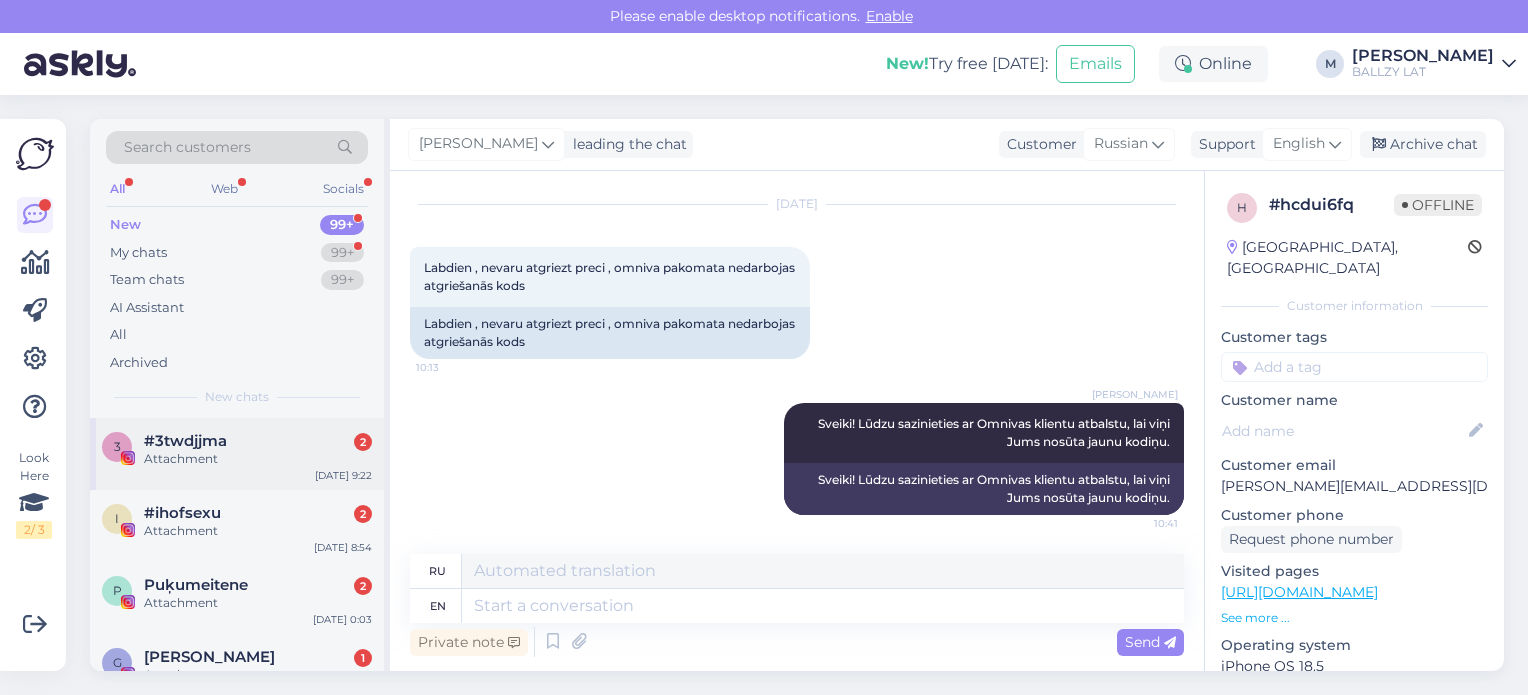 click on "Attachment" at bounding box center (258, 459) 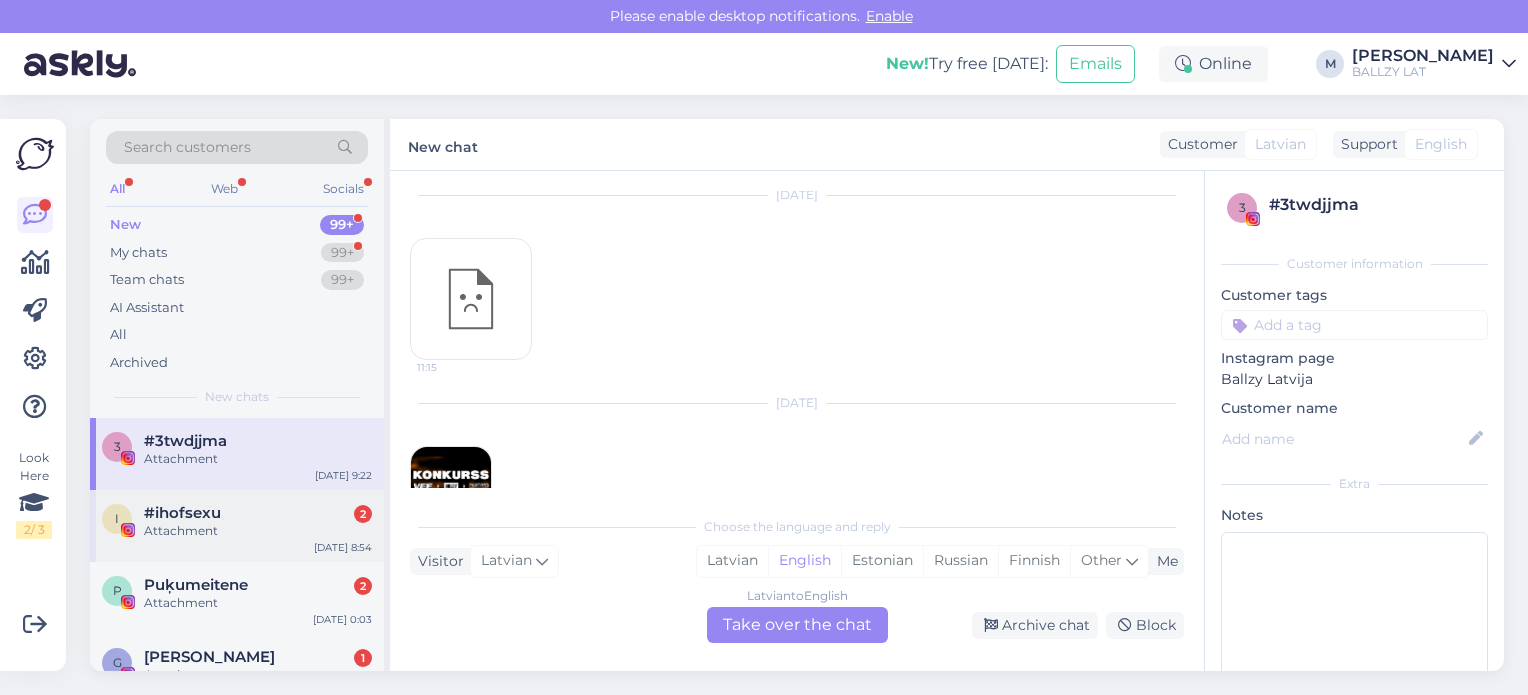 click on "Attachment" at bounding box center (258, 531) 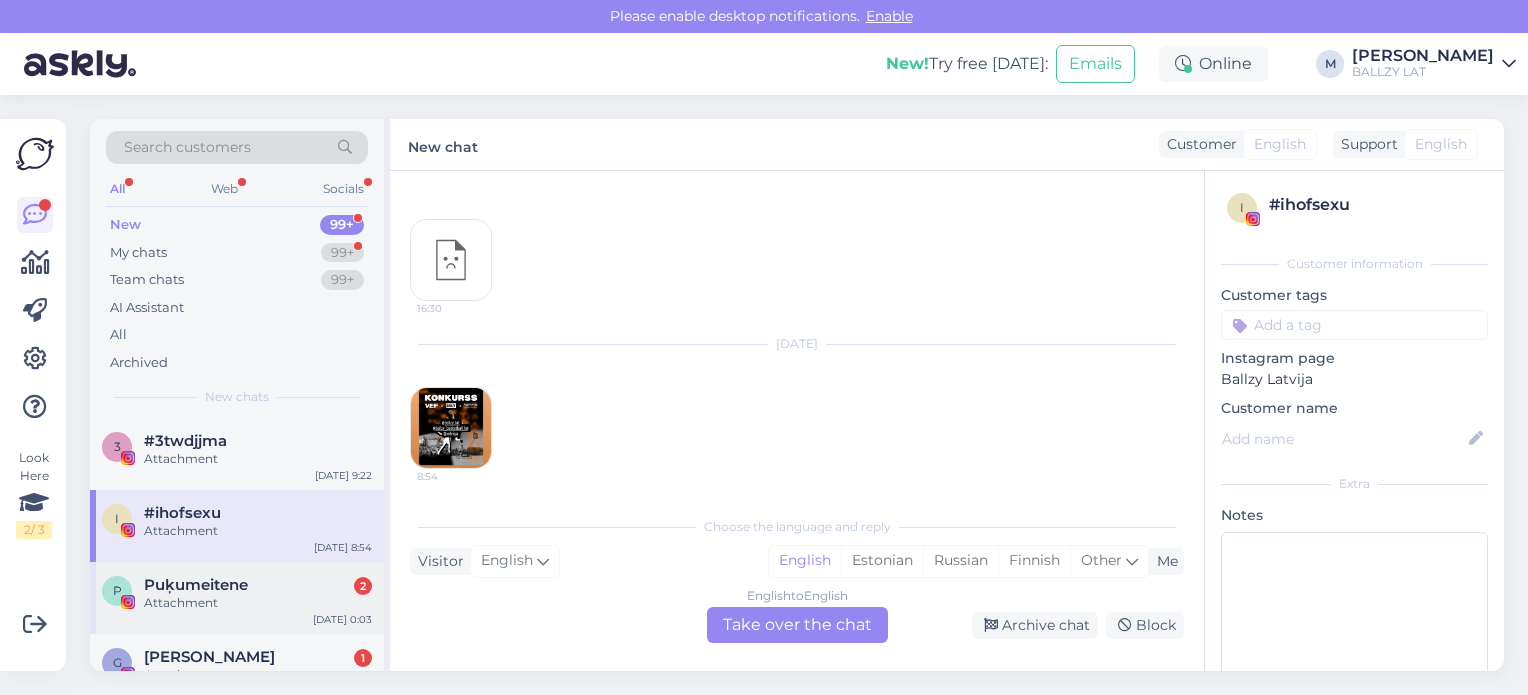 click on "Puķumeitene" at bounding box center (196, 585) 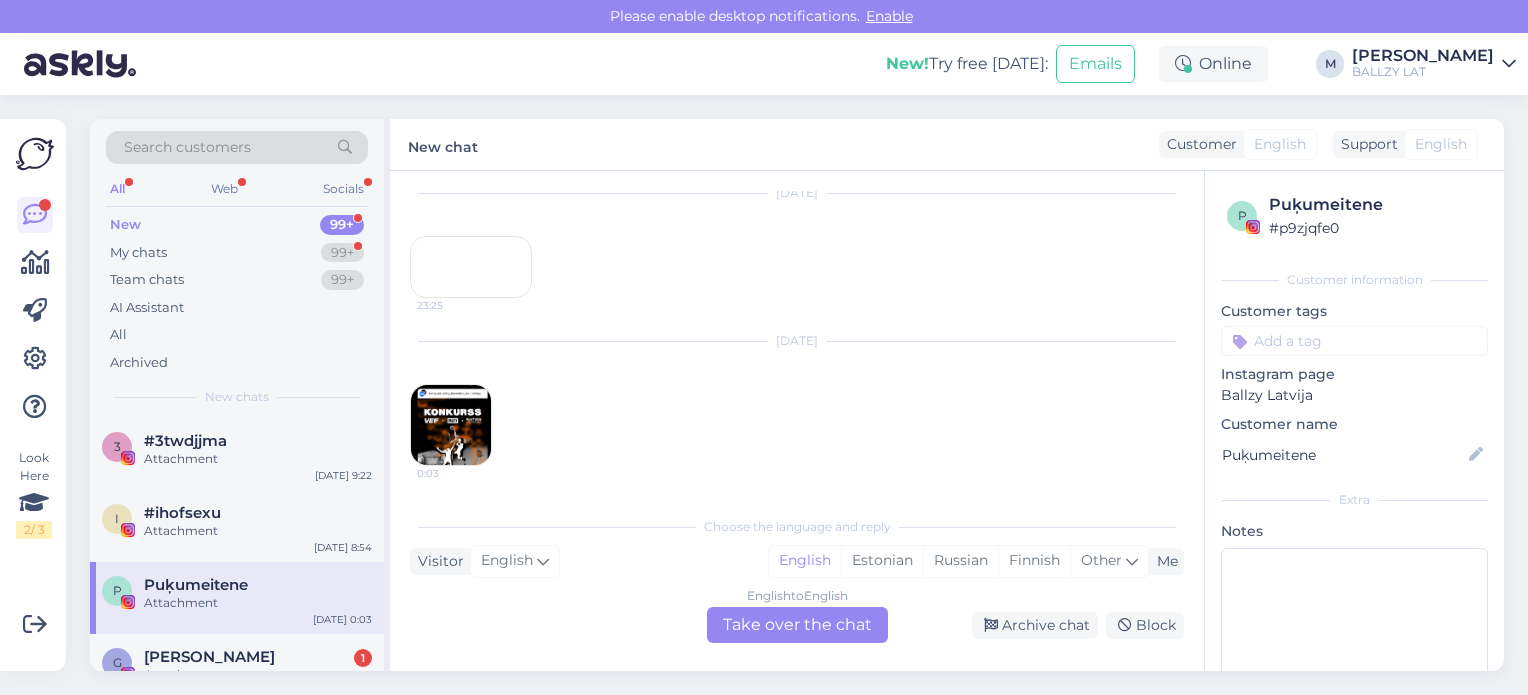 scroll, scrollTop: 395, scrollLeft: 0, axis: vertical 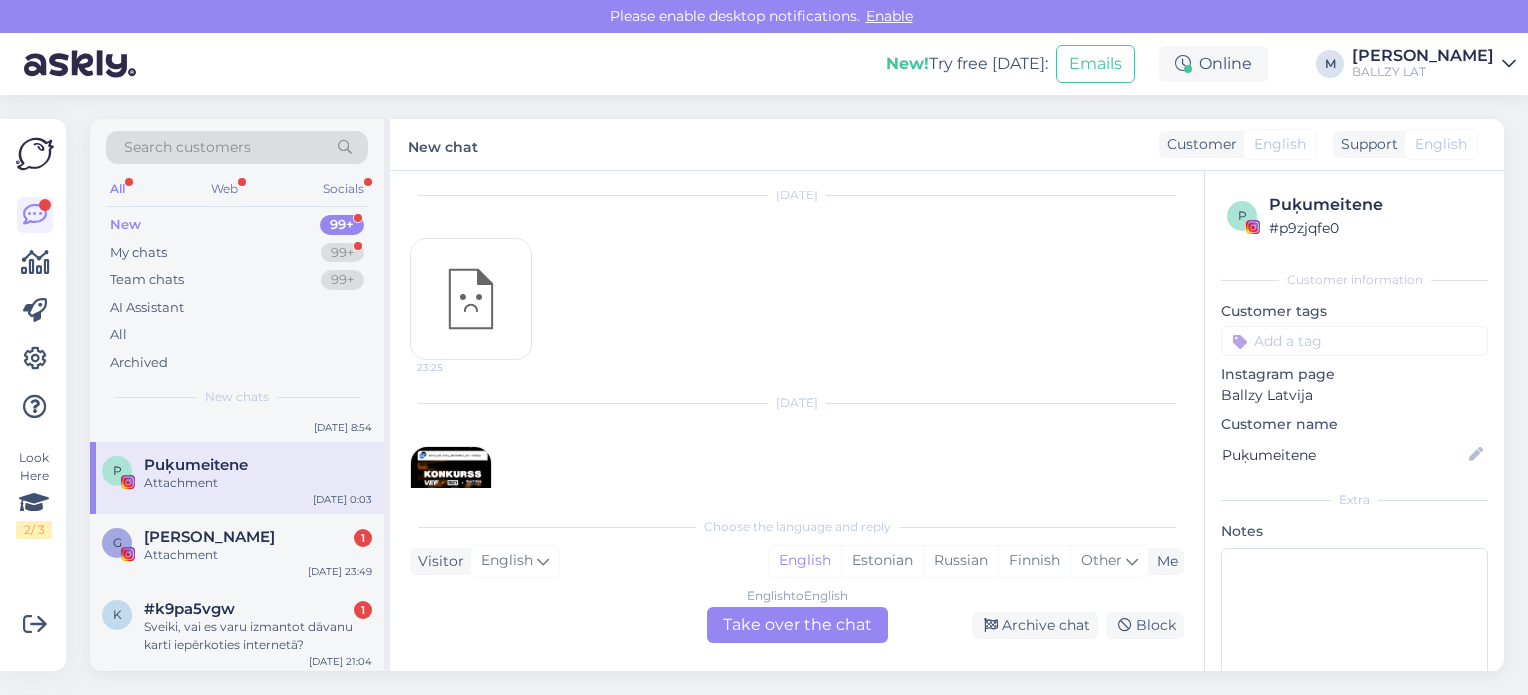 click on "k #k9pa5vgw 1 Sveiki, vai es varu izmantot dāvanu karti iepērkoties internetā? [DATE] 21:04" at bounding box center [237, 631] 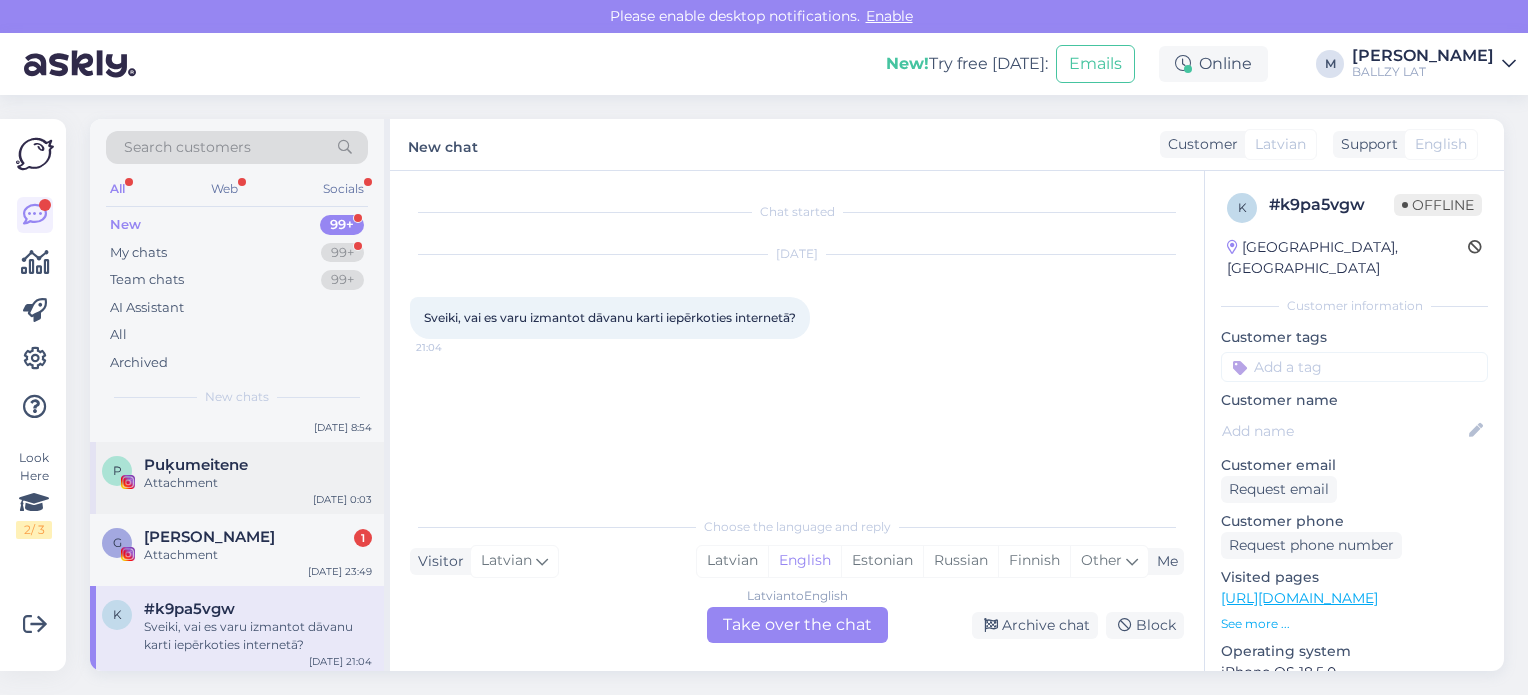 scroll, scrollTop: 80, scrollLeft: 0, axis: vertical 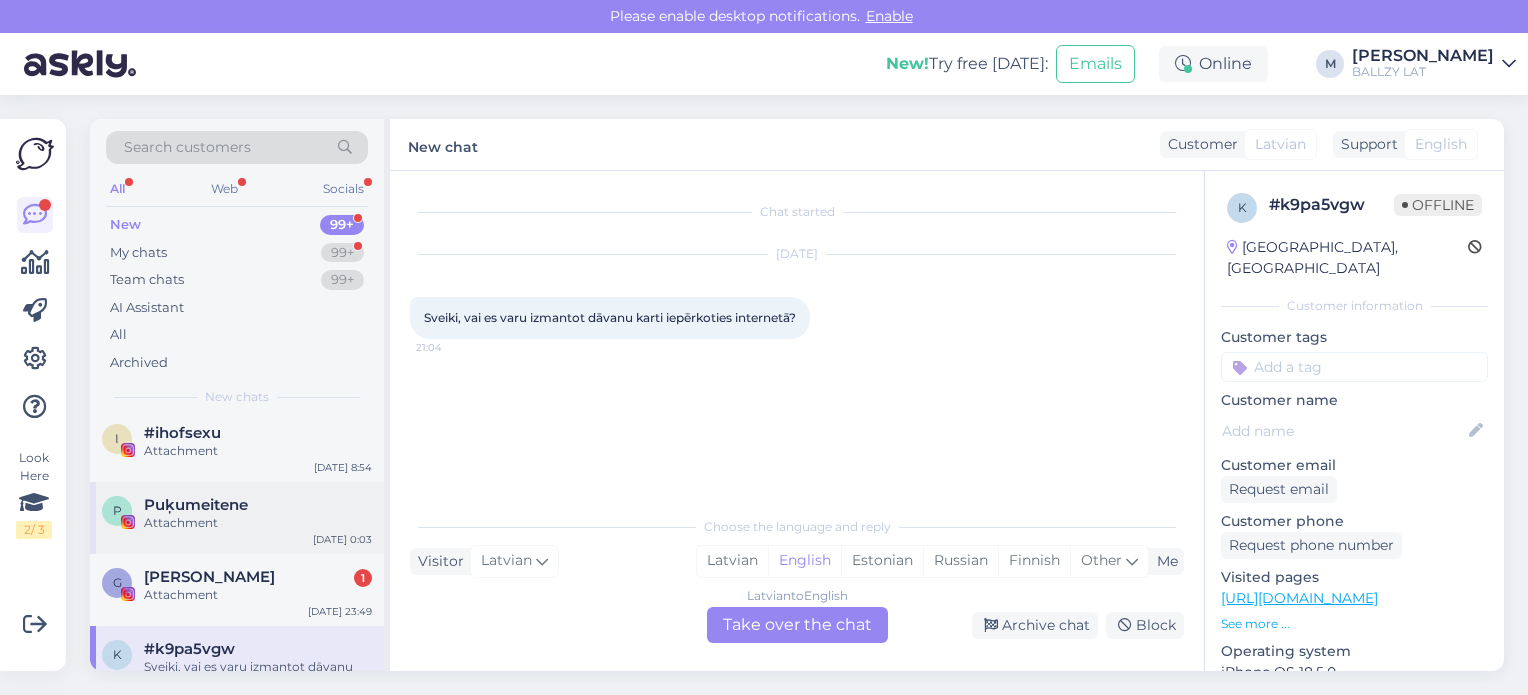 click on "Attachment" at bounding box center [258, 595] 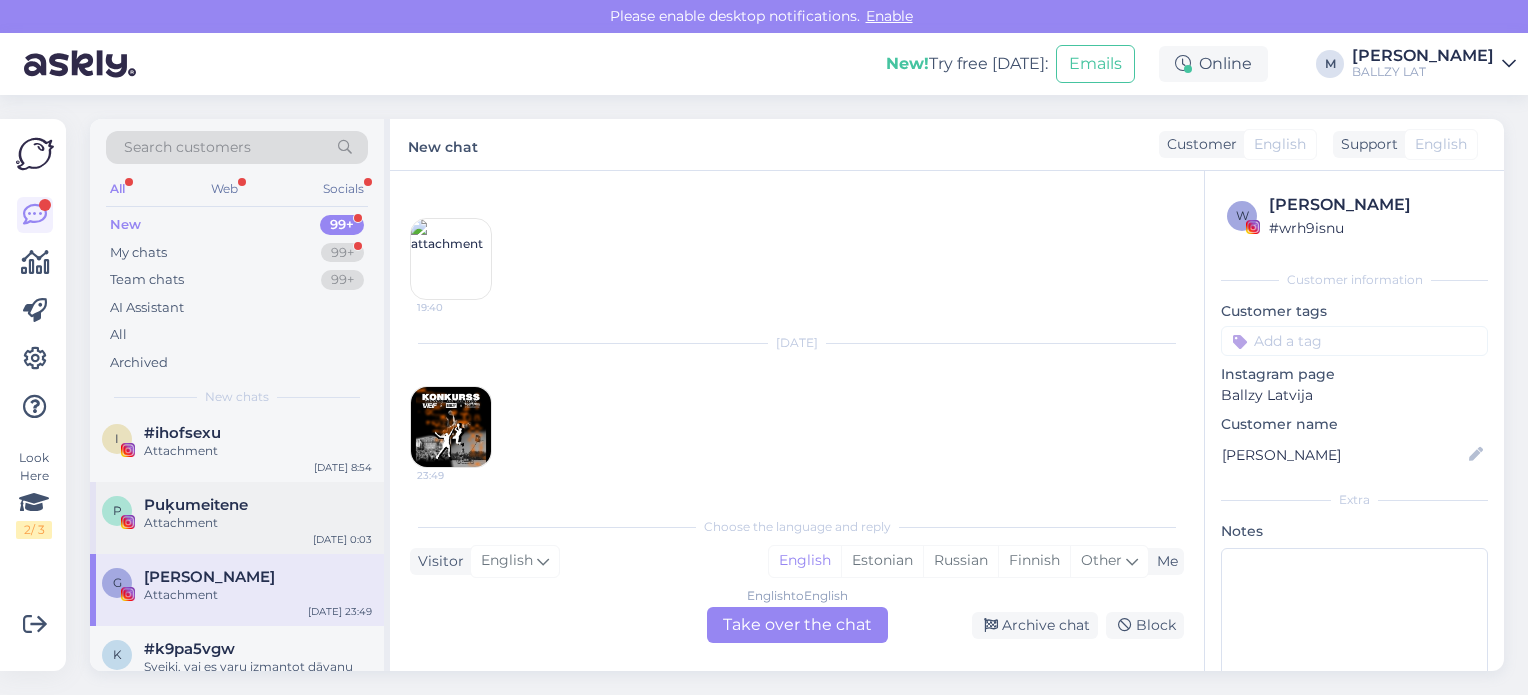 scroll, scrollTop: 455, scrollLeft: 0, axis: vertical 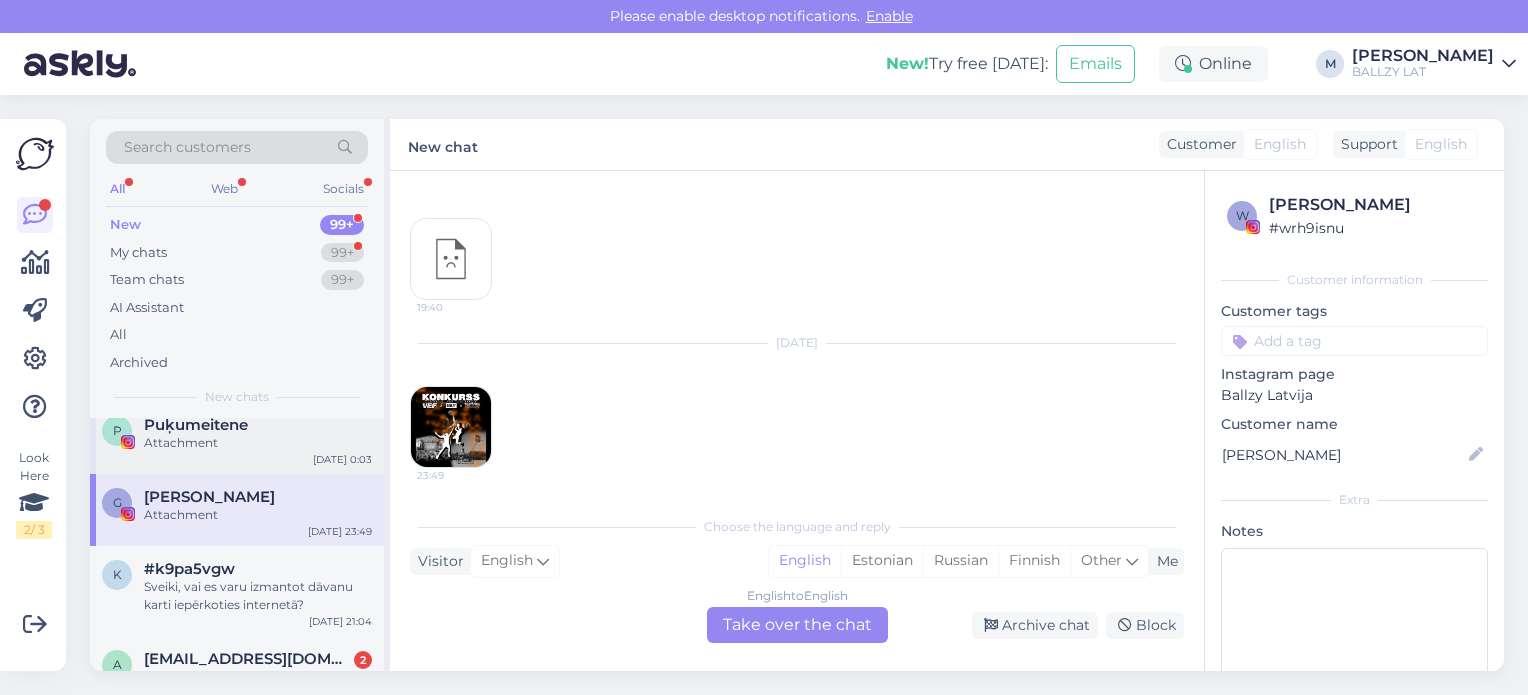 click on "Sveiki, vai es varu izmantot dāvanu karti iepērkoties internetā?" at bounding box center (258, 596) 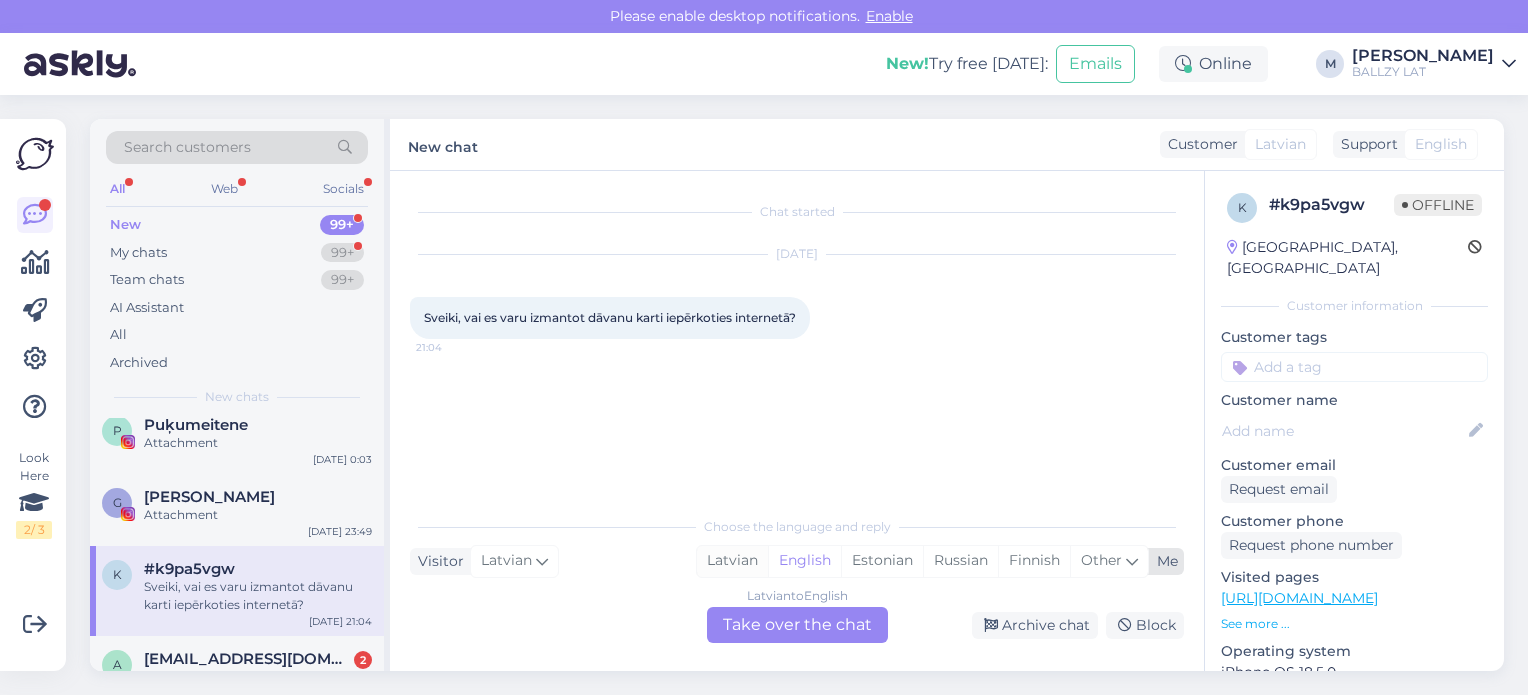 click on "Latvian" at bounding box center [732, 561] 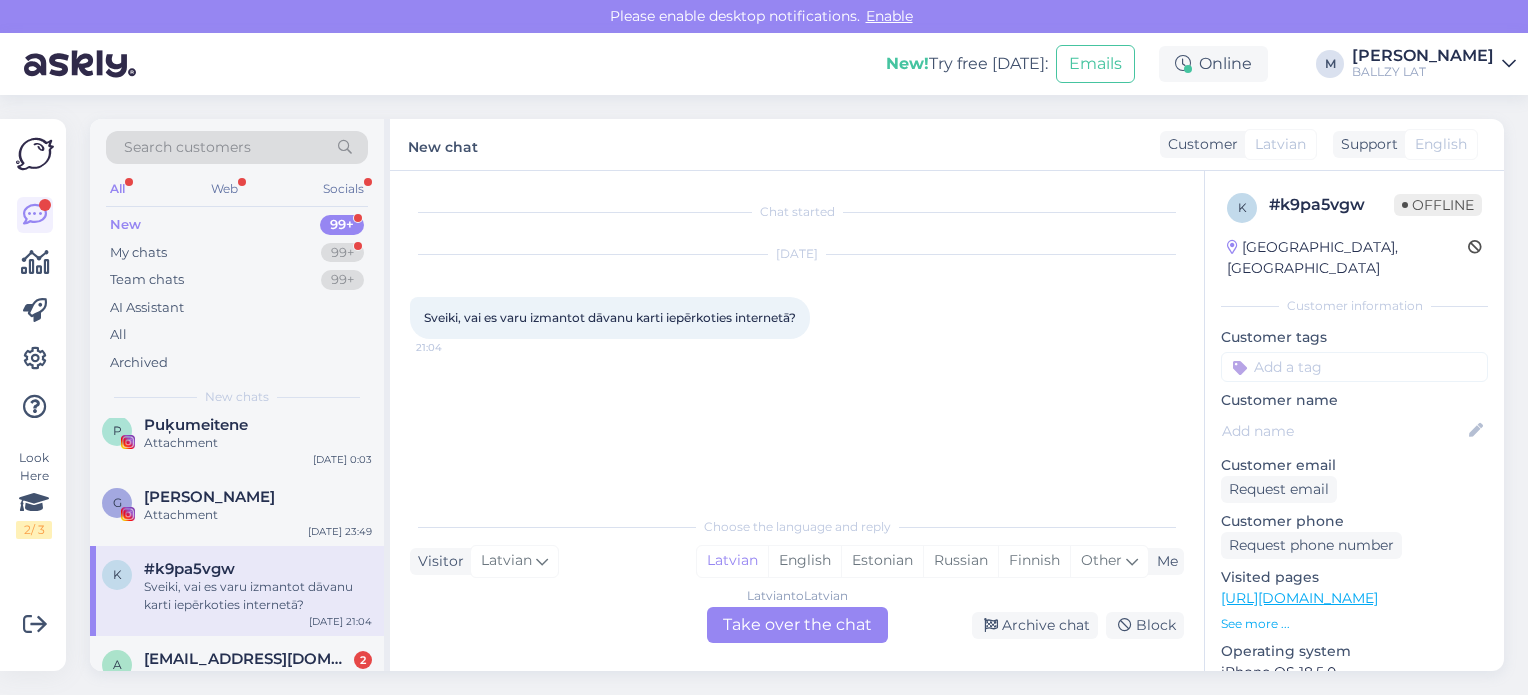 click on "Latvian  to  Latvian Take over the chat" at bounding box center [797, 625] 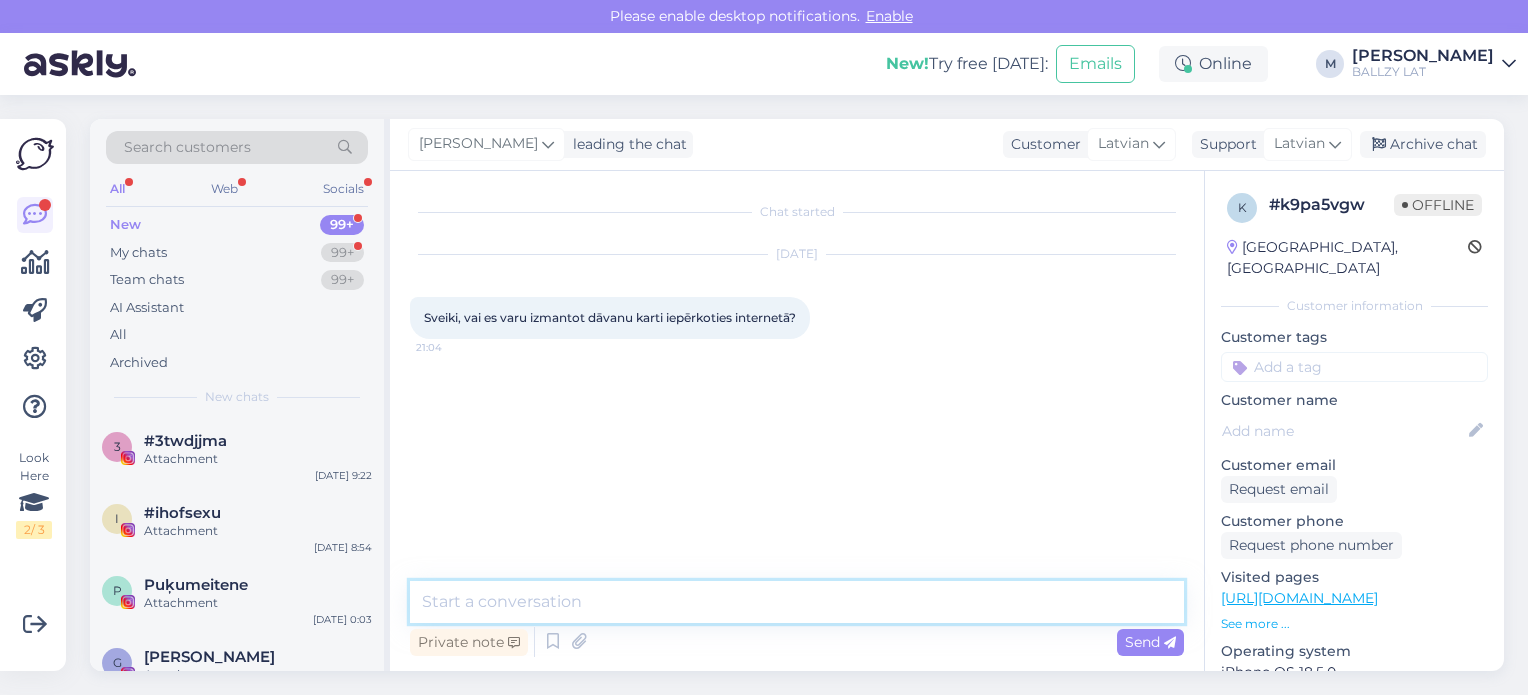 click at bounding box center (797, 602) 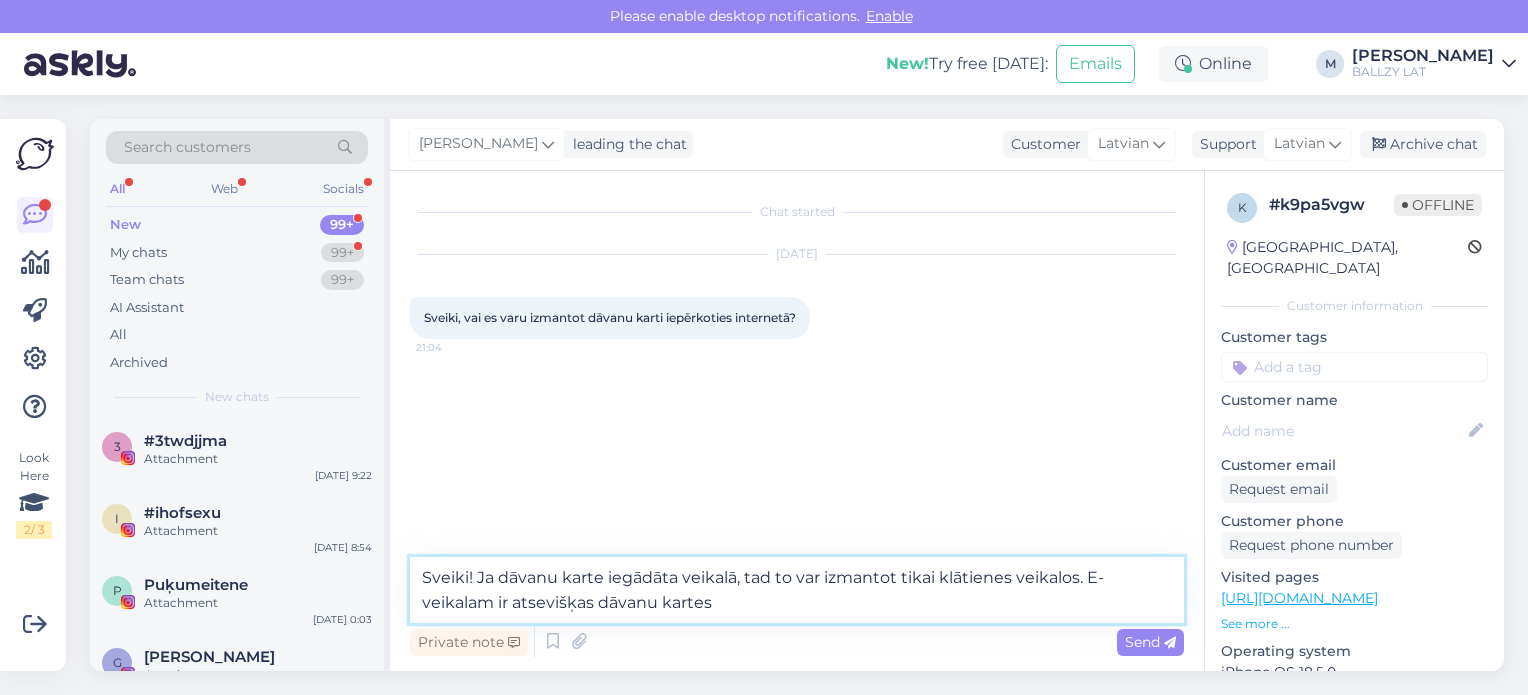 type on "Sveiki! Ja dāvanu karte iegādāta veikalā, tad to var izmantot tikai klātienes veikalos. E-veikalam ir atsevišķas dāvanu kartes." 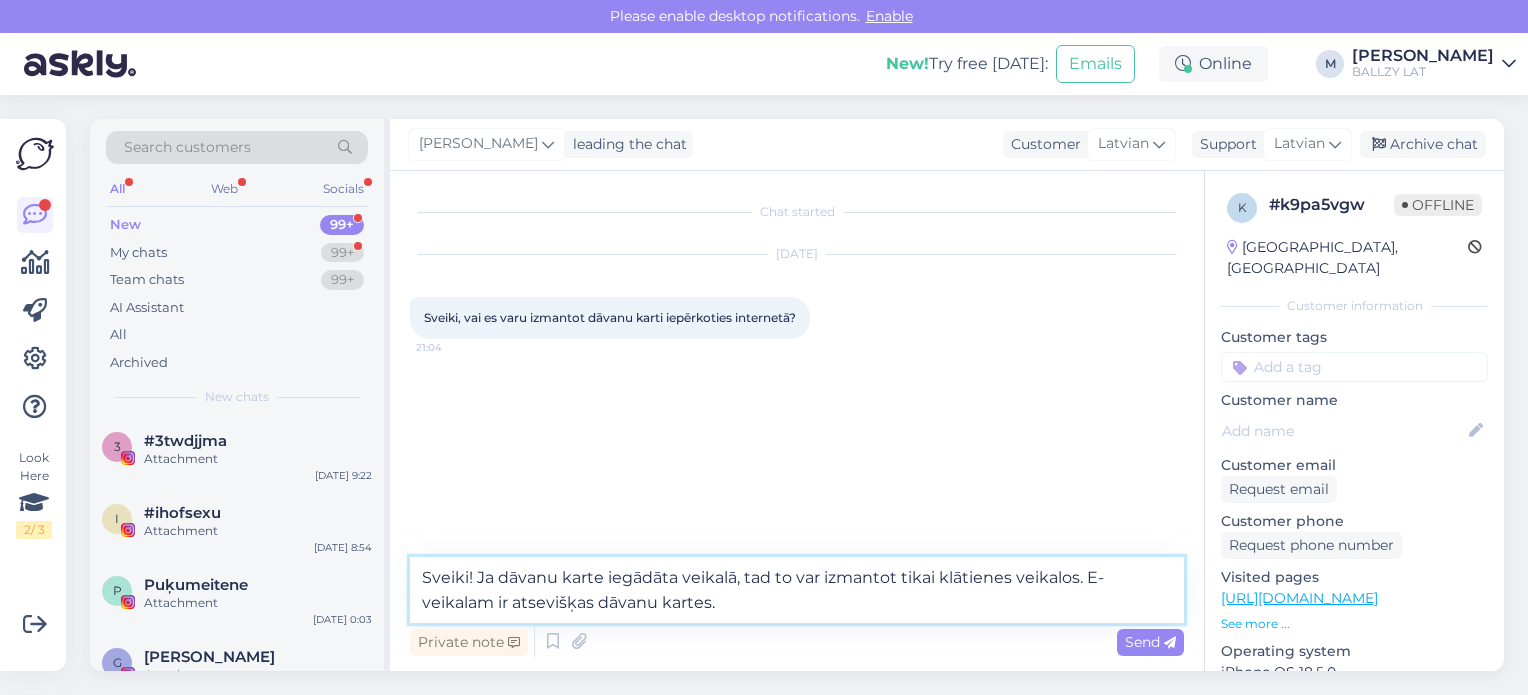 type 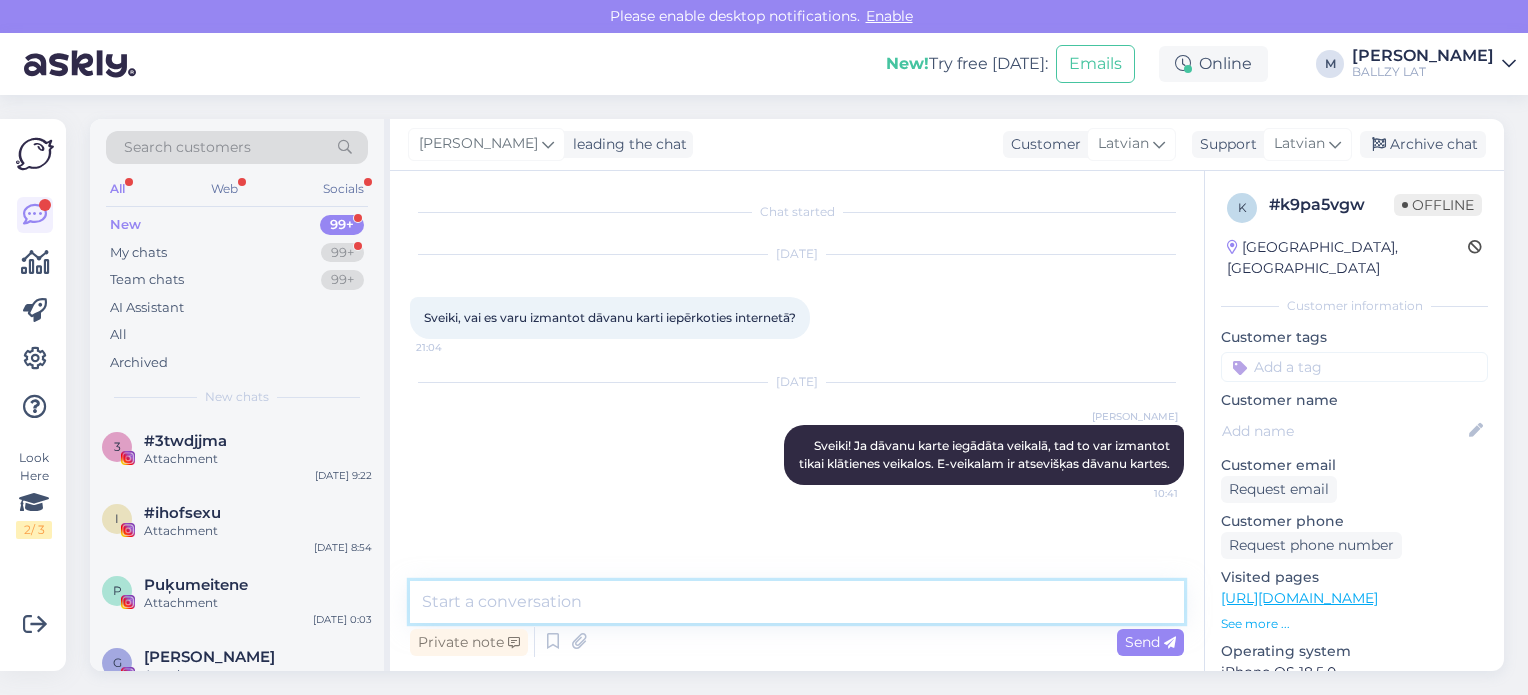 scroll, scrollTop: 0, scrollLeft: 0, axis: both 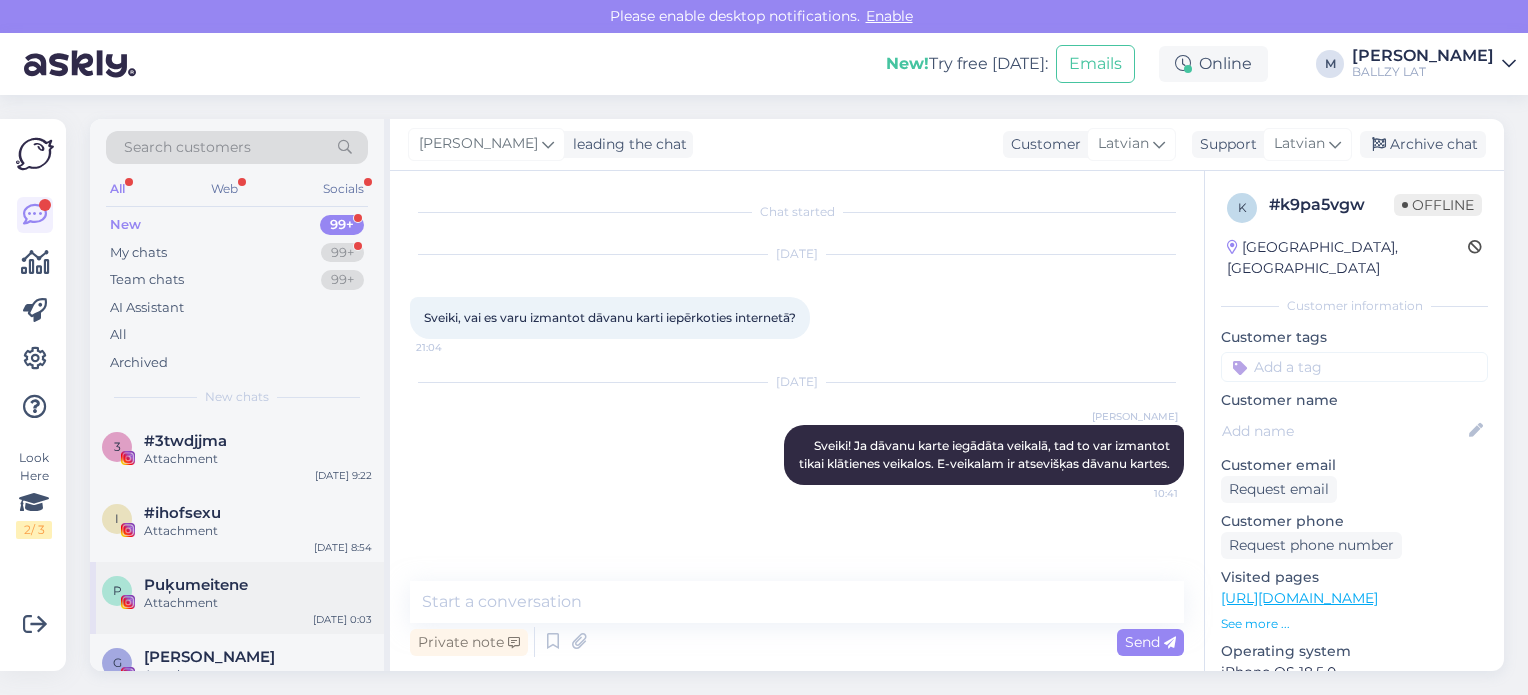 click on "Puķumeitene" at bounding box center [258, 585] 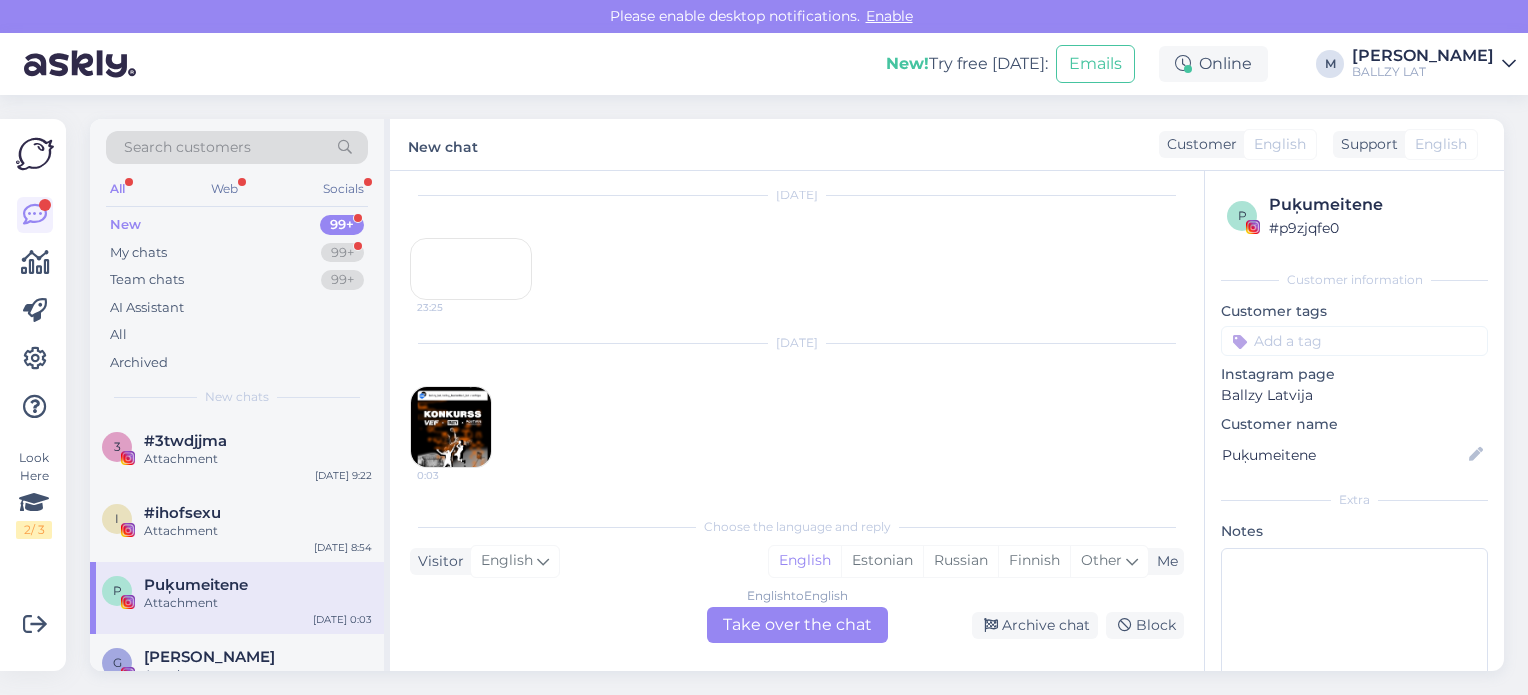 scroll, scrollTop: 395, scrollLeft: 0, axis: vertical 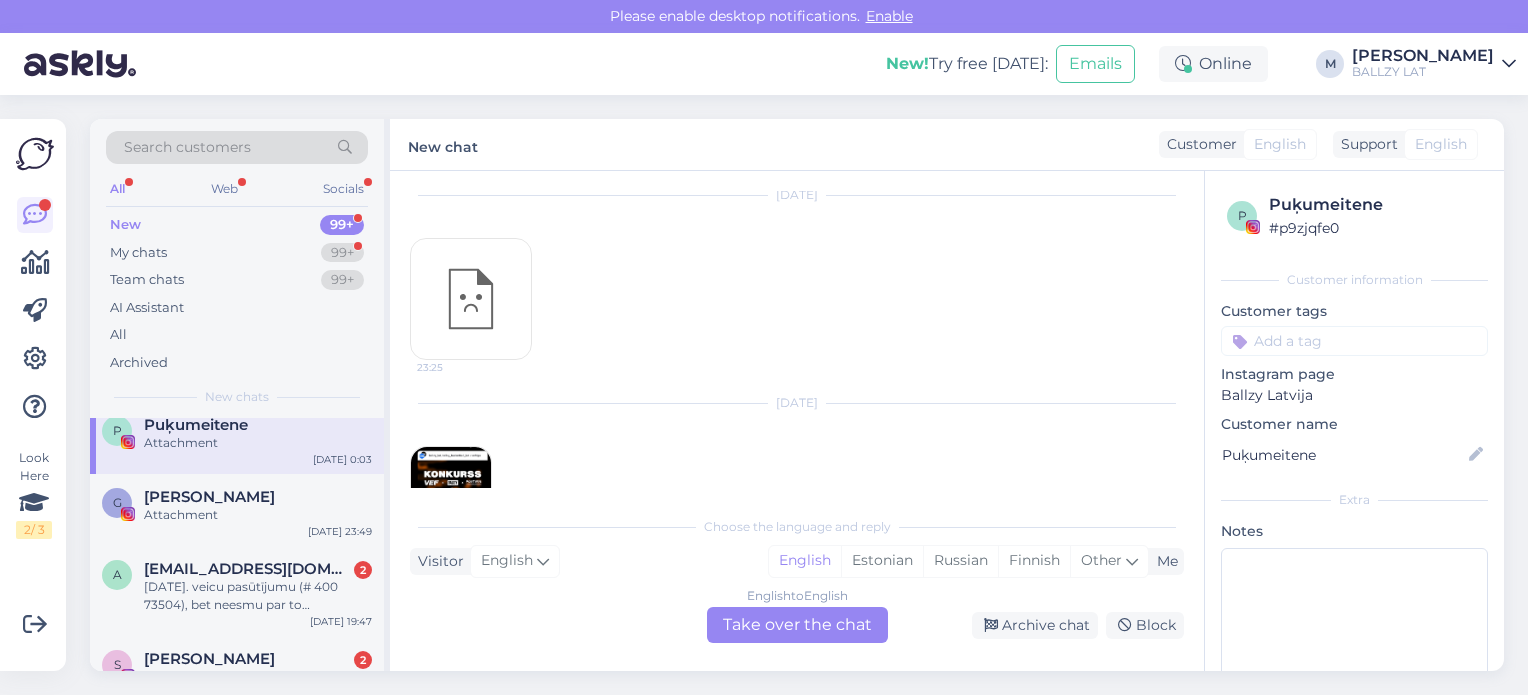 click on "[DATE]. veicu pasūtījumu (# 400 73504), bet neesmu par to samaksājusi, jo nevarēju norēķināties izmantojot internetbanku. Diemžēl nebija iespēja nomainīt samaksas veidu, bet pasūtijums bija nosūtīts. Kā es varu pabeigt šī pasūtījuma apmaksu?" at bounding box center [258, 596] 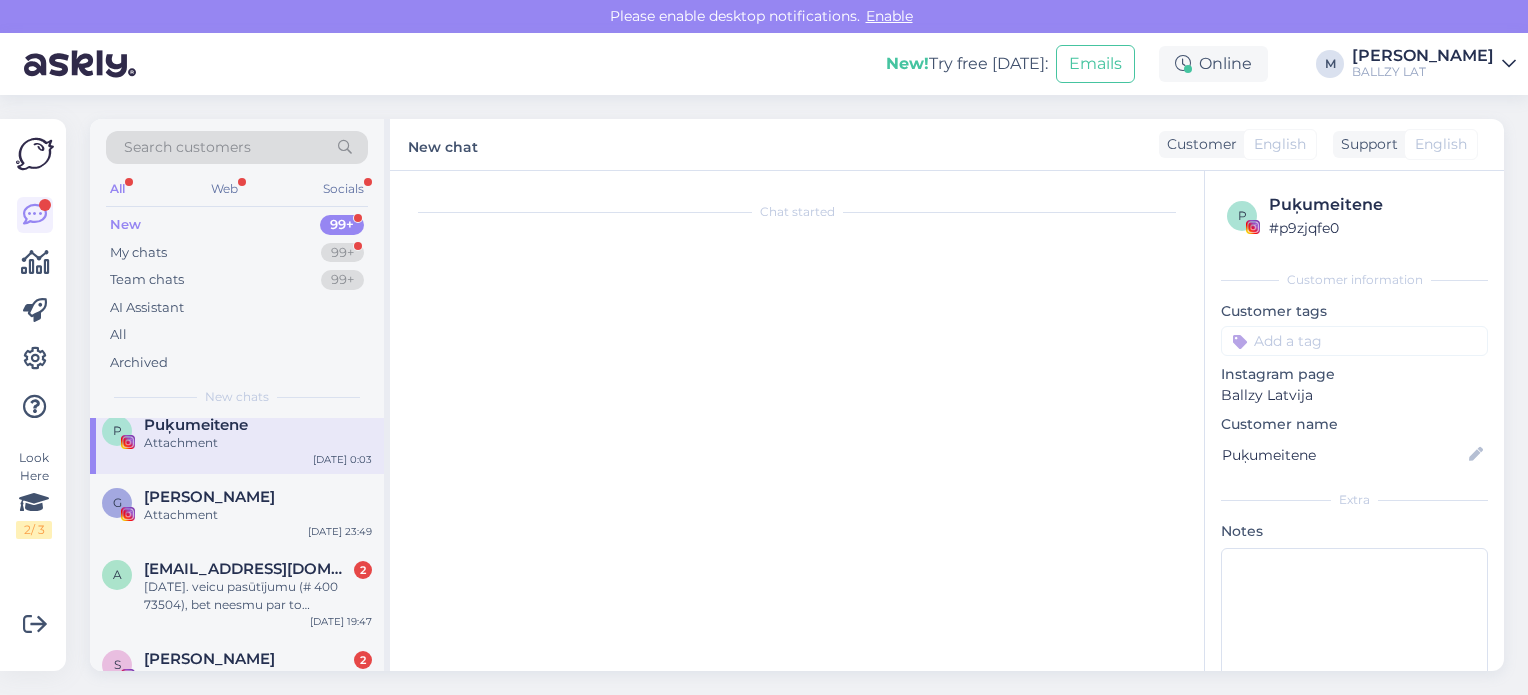 scroll, scrollTop: 156, scrollLeft: 0, axis: vertical 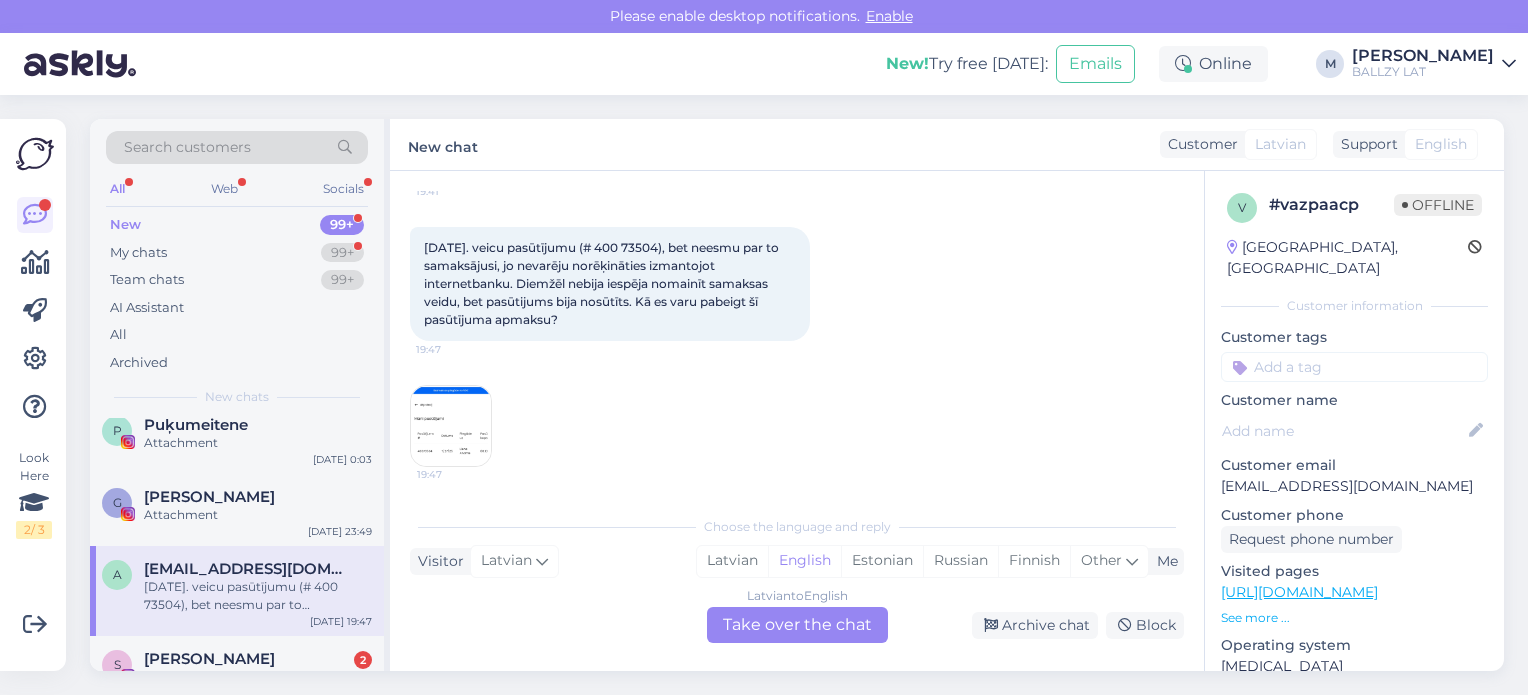 click at bounding box center (451, 426) 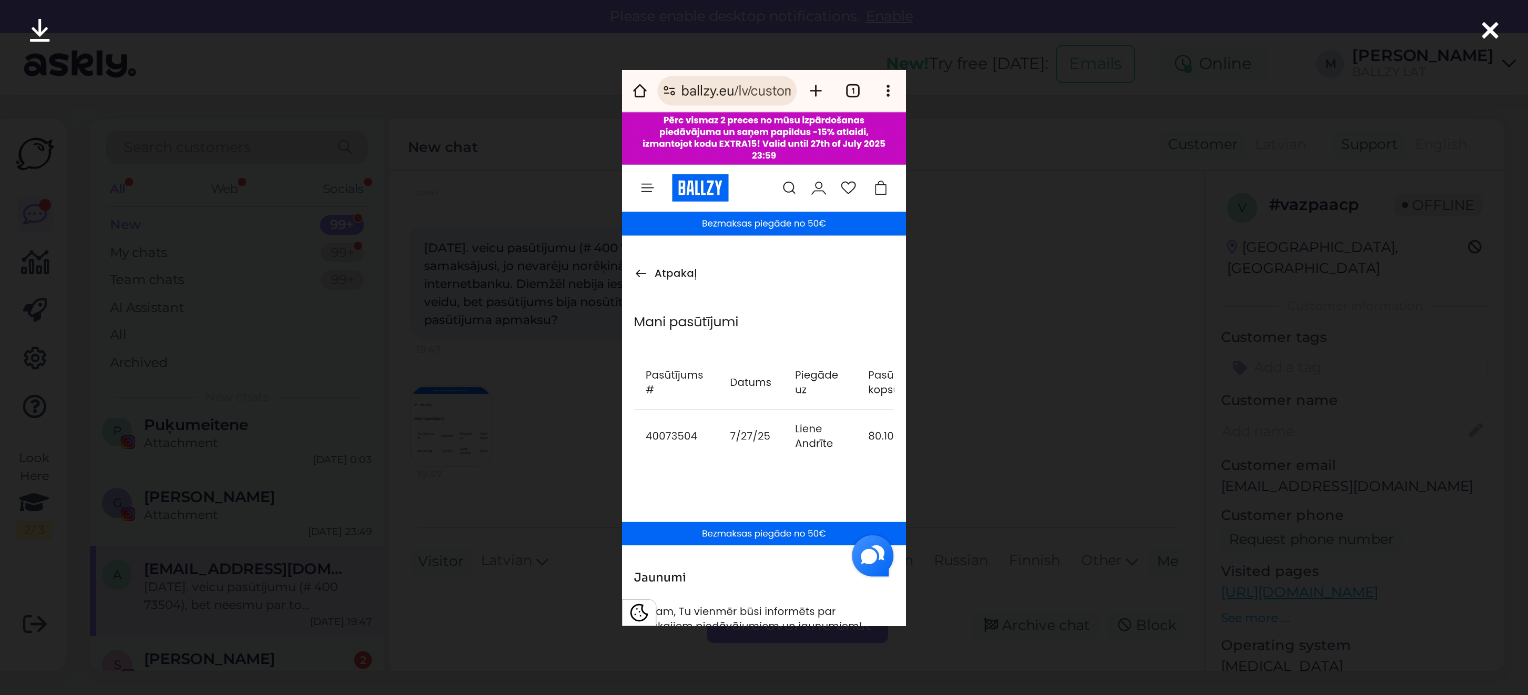 click at bounding box center (1490, 32) 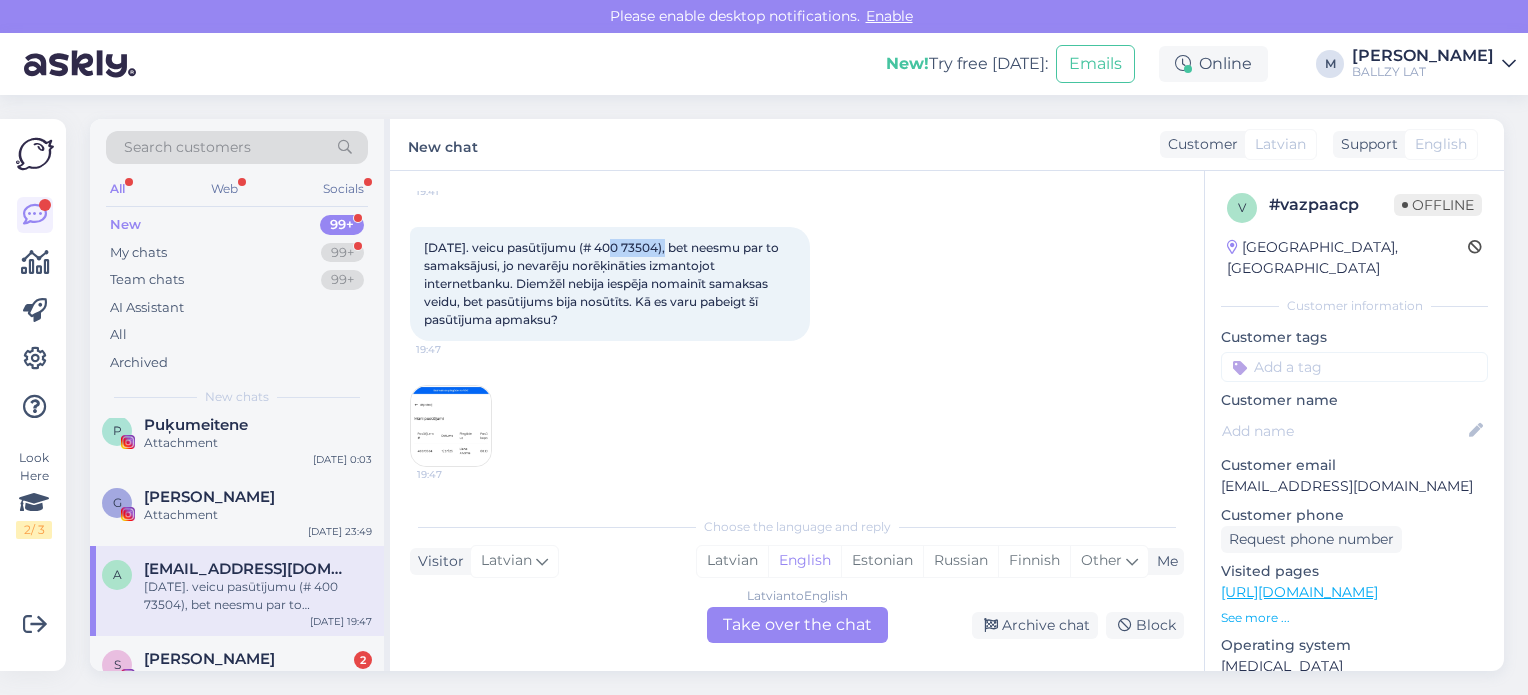 drag, startPoint x: 664, startPoint y: 249, endPoint x: 604, endPoint y: 249, distance: 60 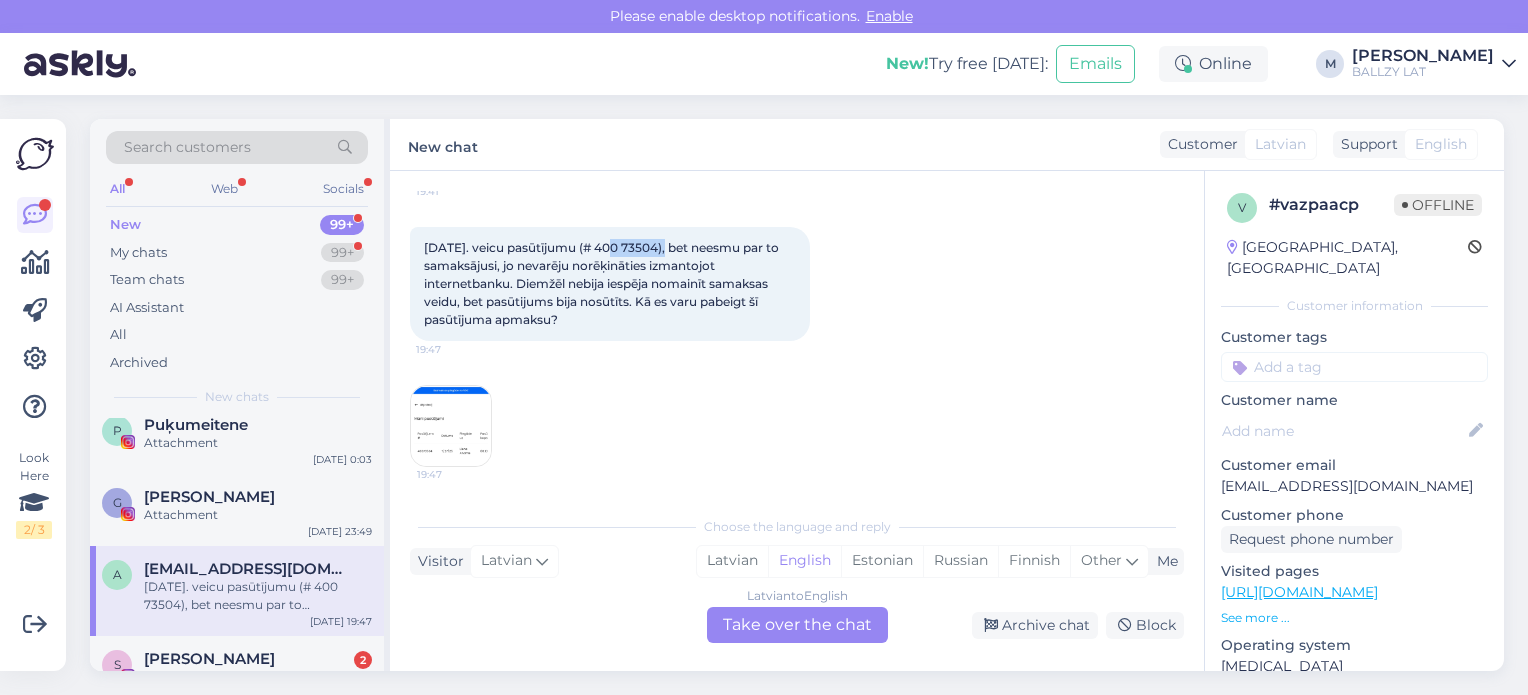 click on "[DATE]. veicu pasūtījumu (# 400 73504), bet neesmu par to samaksājusi, jo nevarēju norēķināties izmantojot internetbanku. Diemžēl nebija iespēja nomainīt samaksas veidu, bet pasūtijums bija nosūtīts. Kā es varu pabeigt šī pasūtījuma apmaksu?" at bounding box center [603, 283] 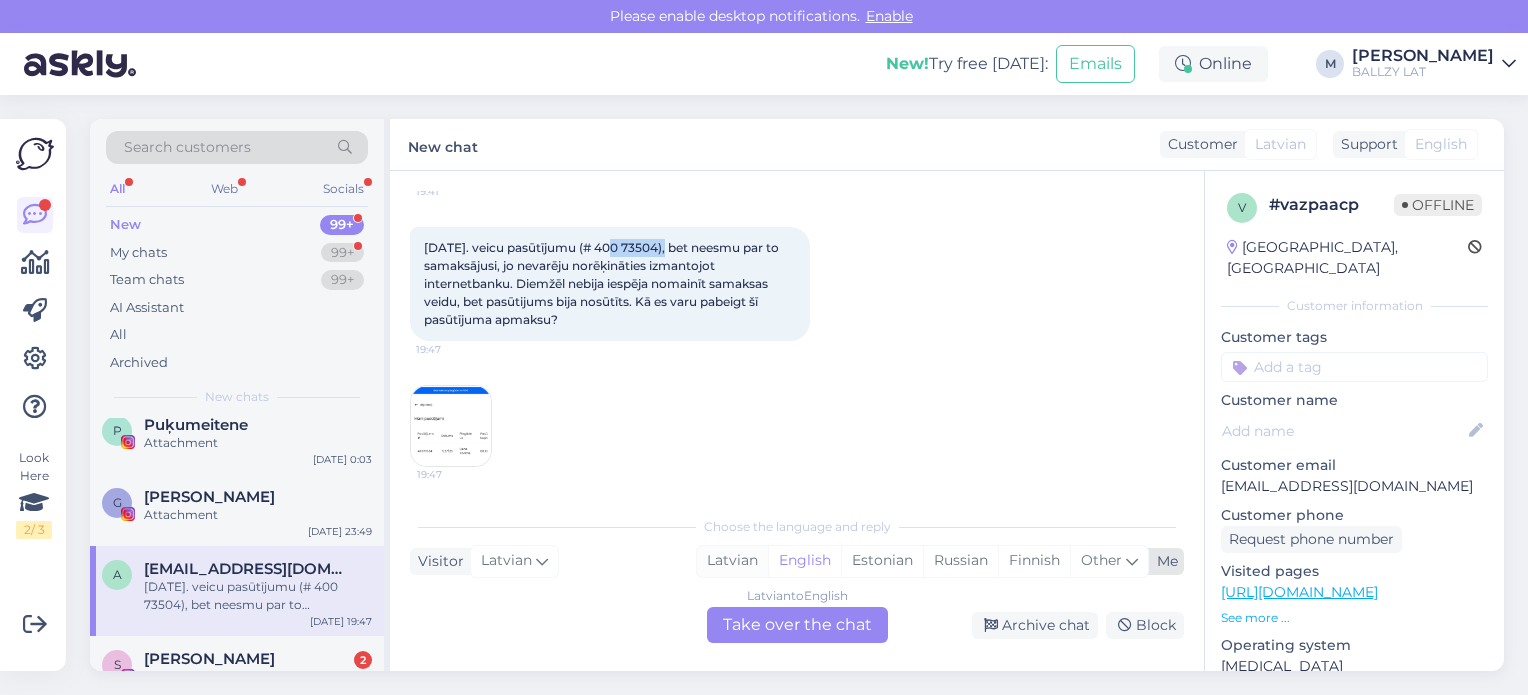 click on "Latvian" at bounding box center (732, 561) 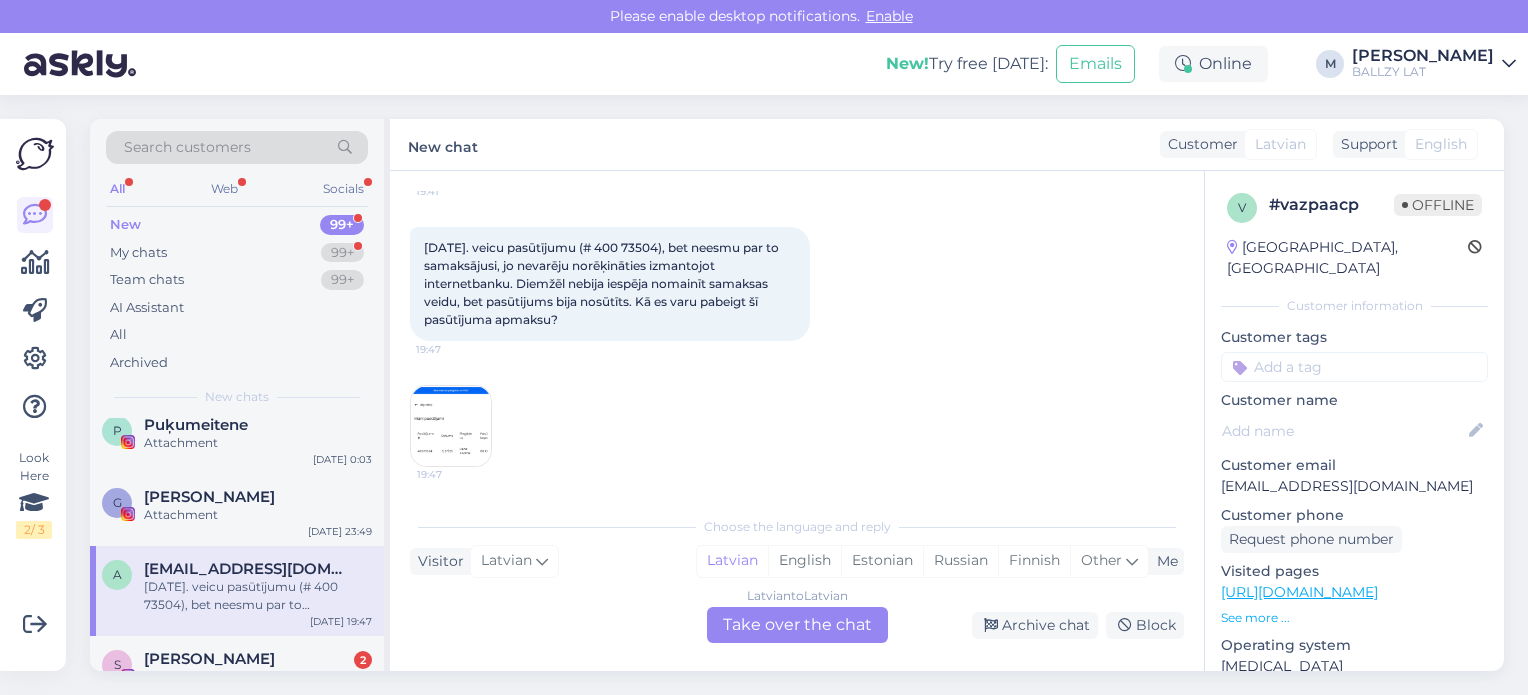 click on "Latvian  to  Latvian Take over the chat" at bounding box center (797, 625) 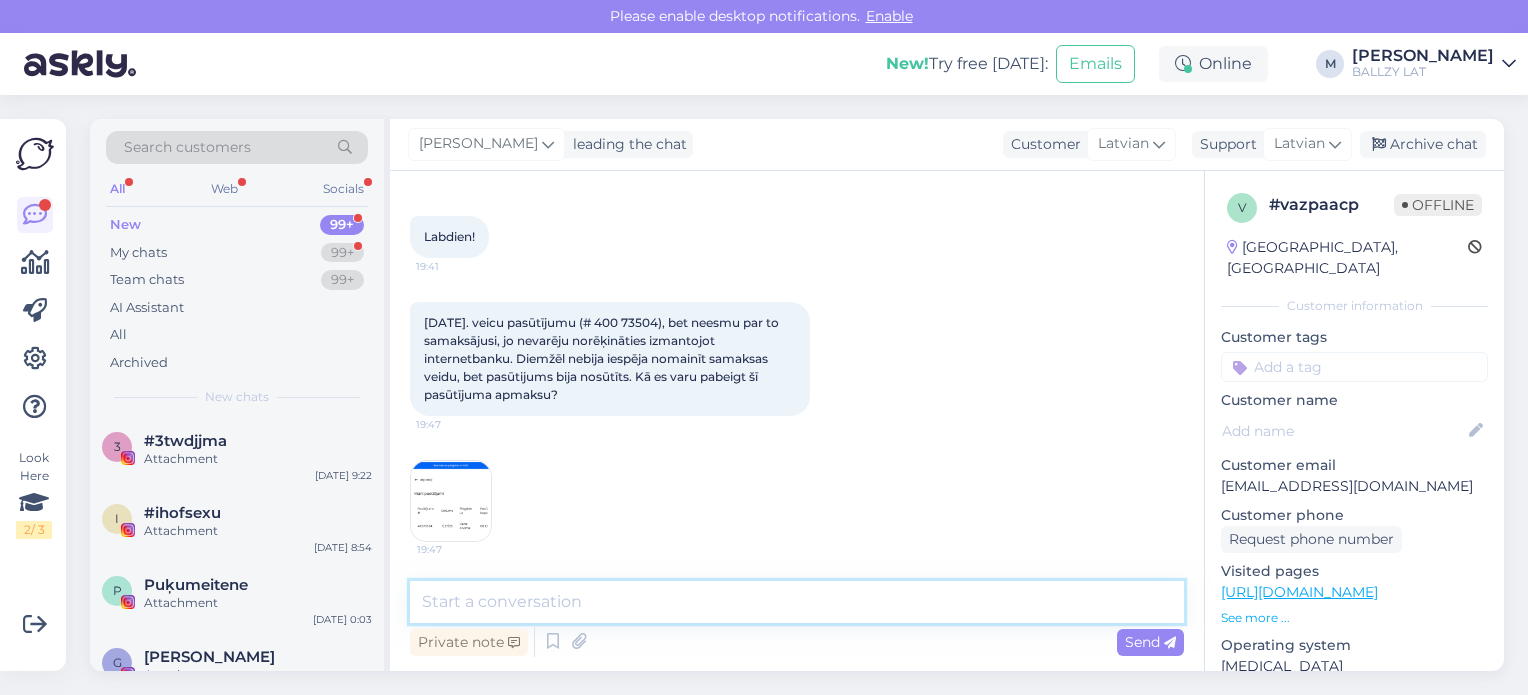 click at bounding box center [797, 602] 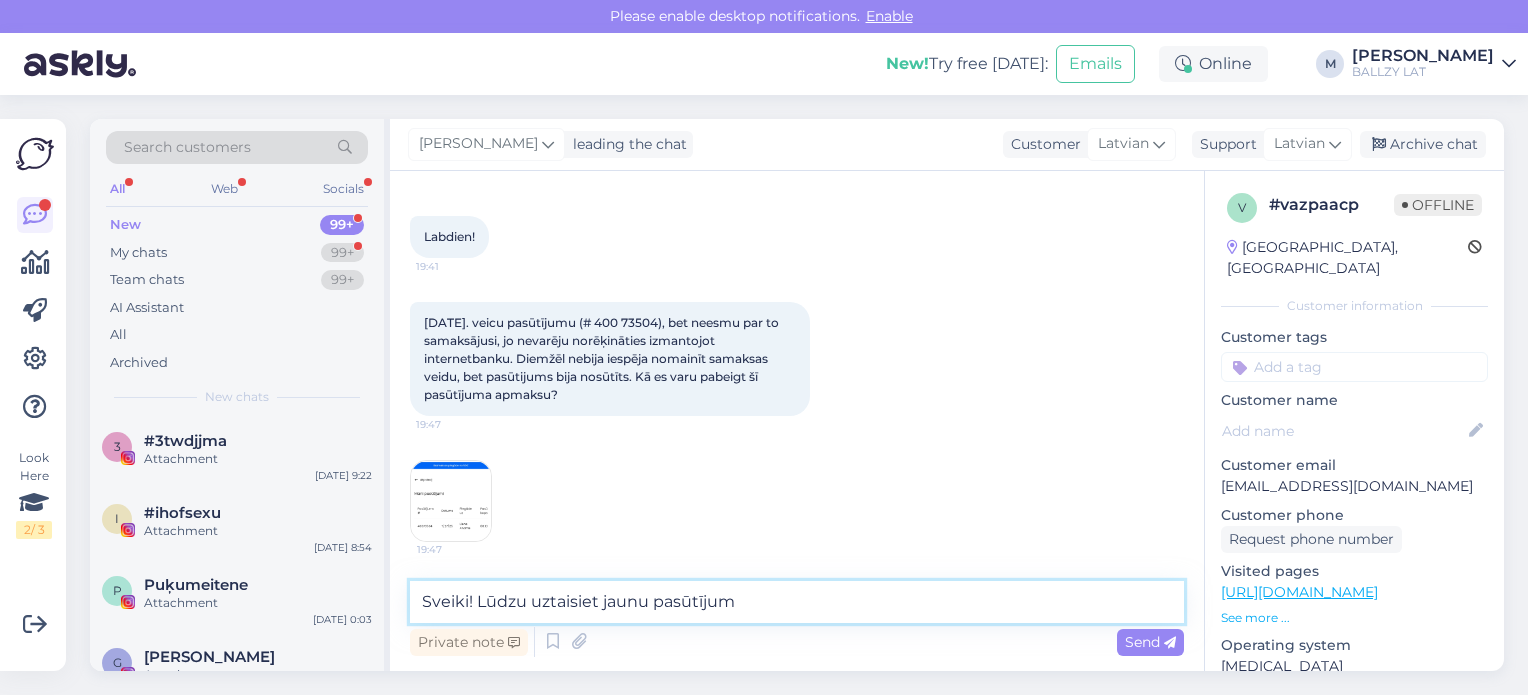 type on "Sveiki! Lūdzu uztaisiet jaunu pasūtījumu" 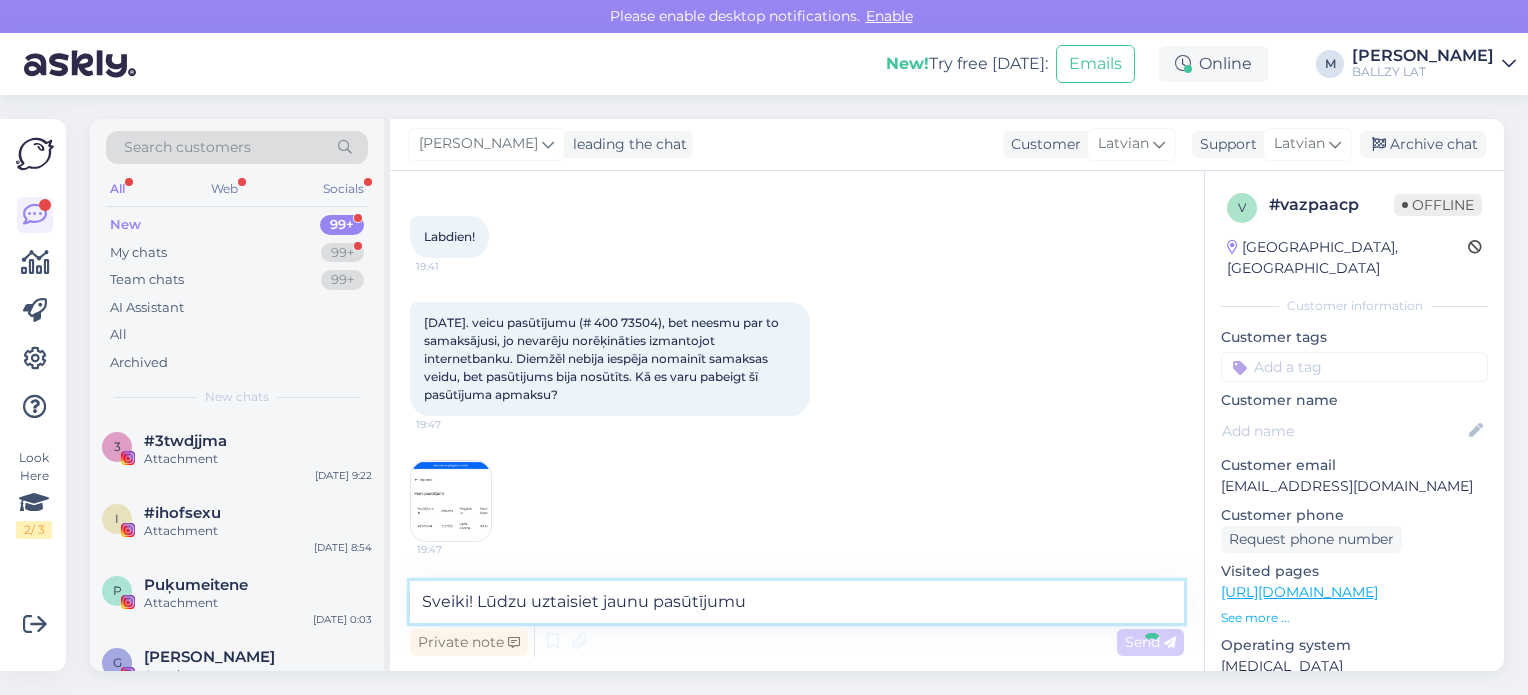 type 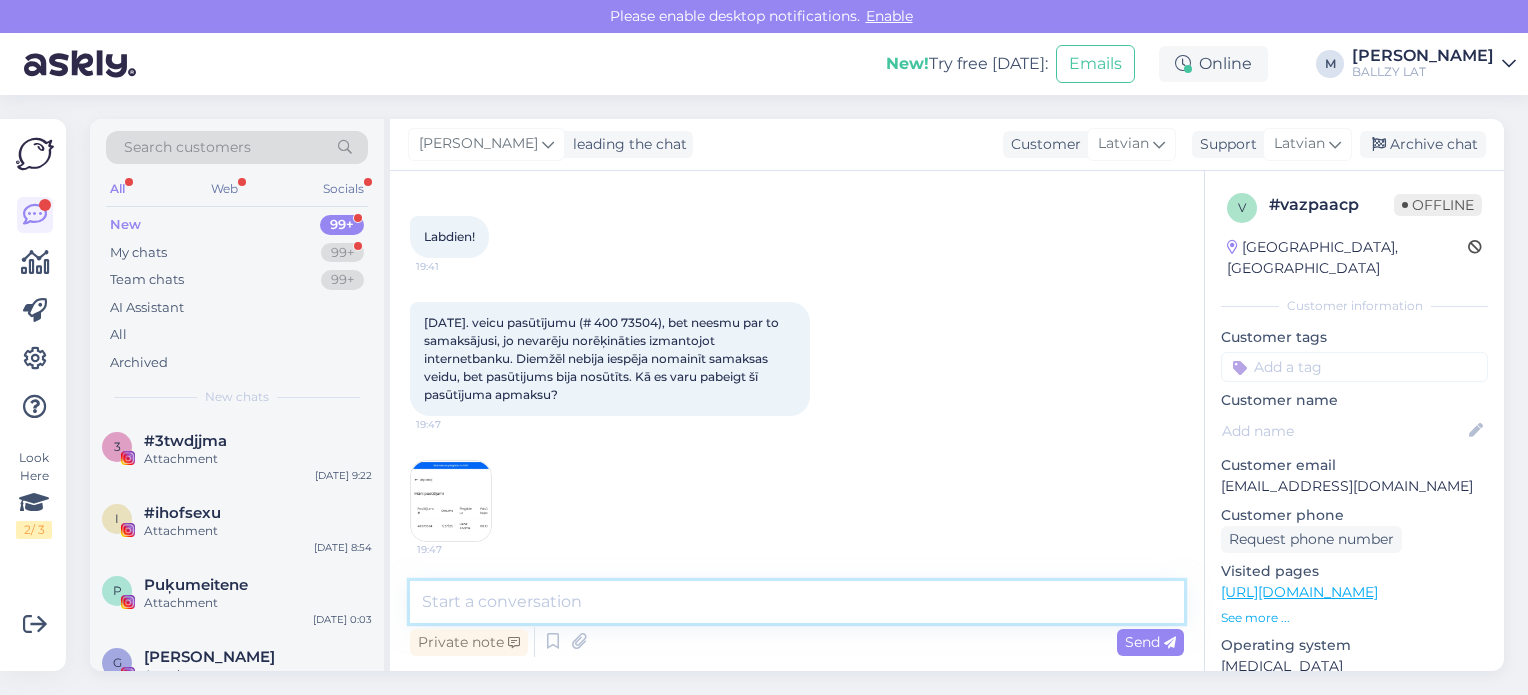 scroll, scrollTop: 209, scrollLeft: 0, axis: vertical 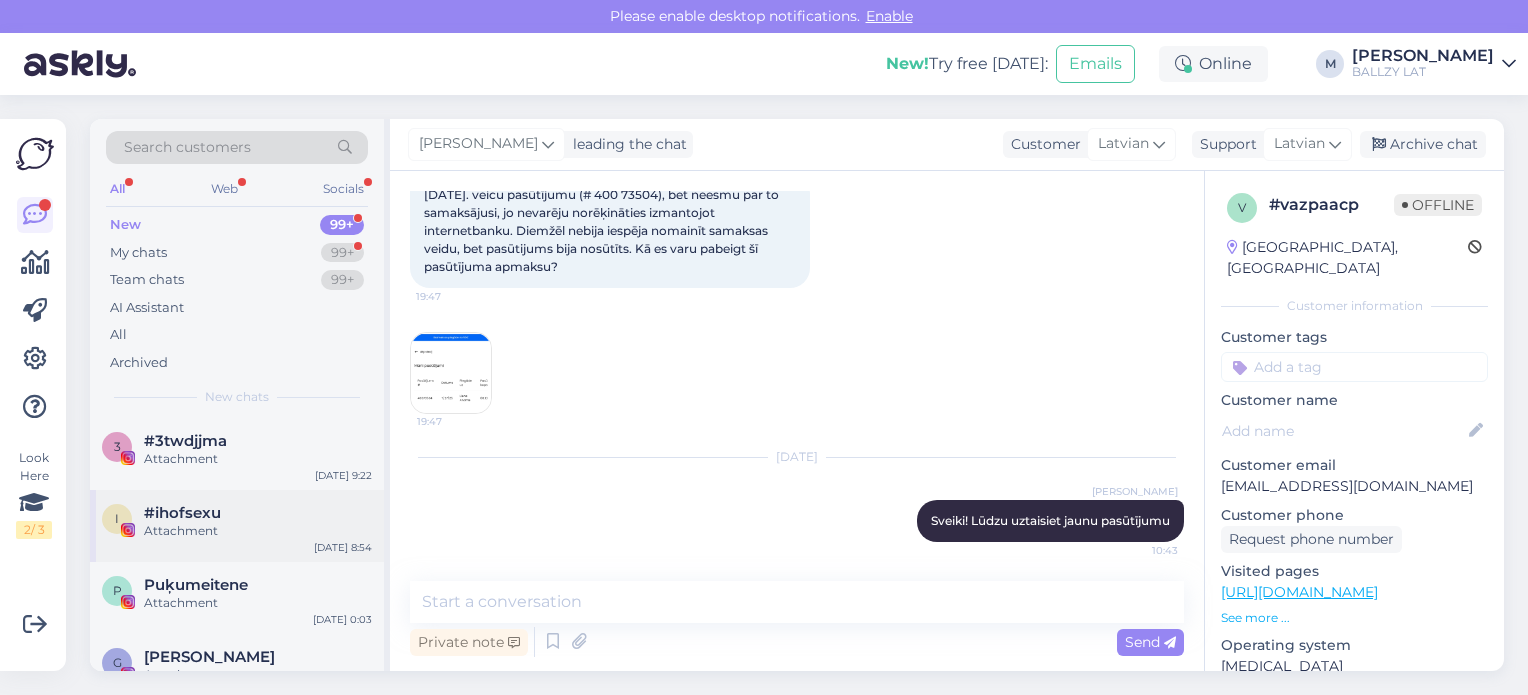 click on "i #ihofsexu Attachment [DATE] 8:54" at bounding box center (237, 526) 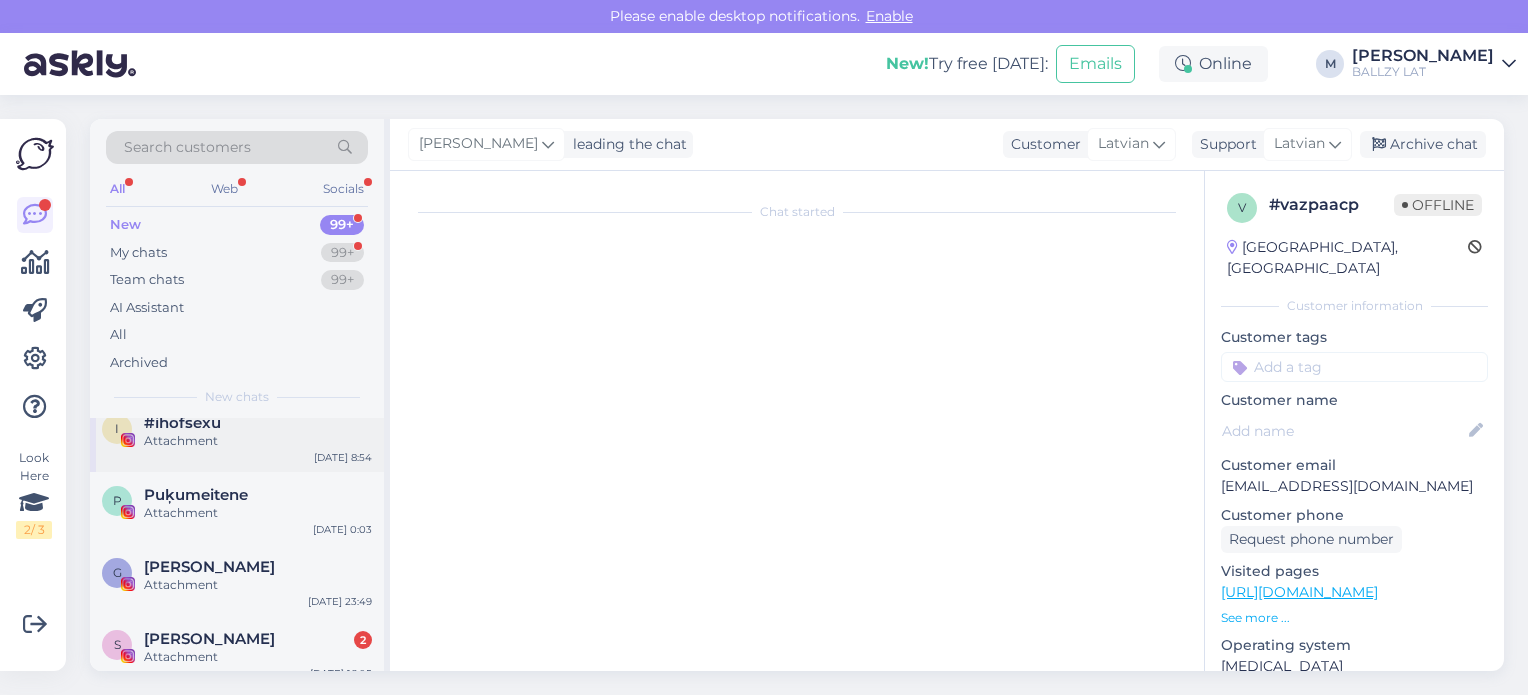 scroll, scrollTop: 120, scrollLeft: 0, axis: vertical 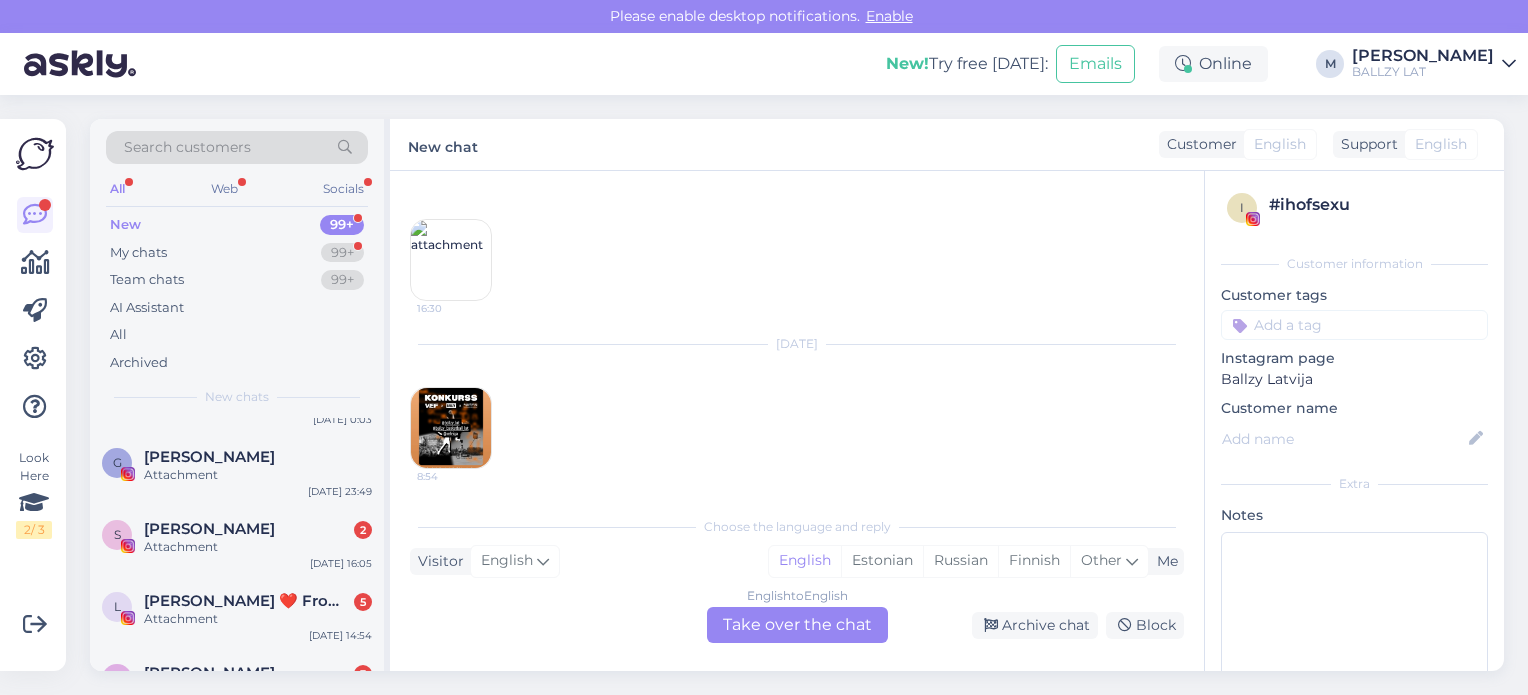 click on "Attachment" at bounding box center (258, 547) 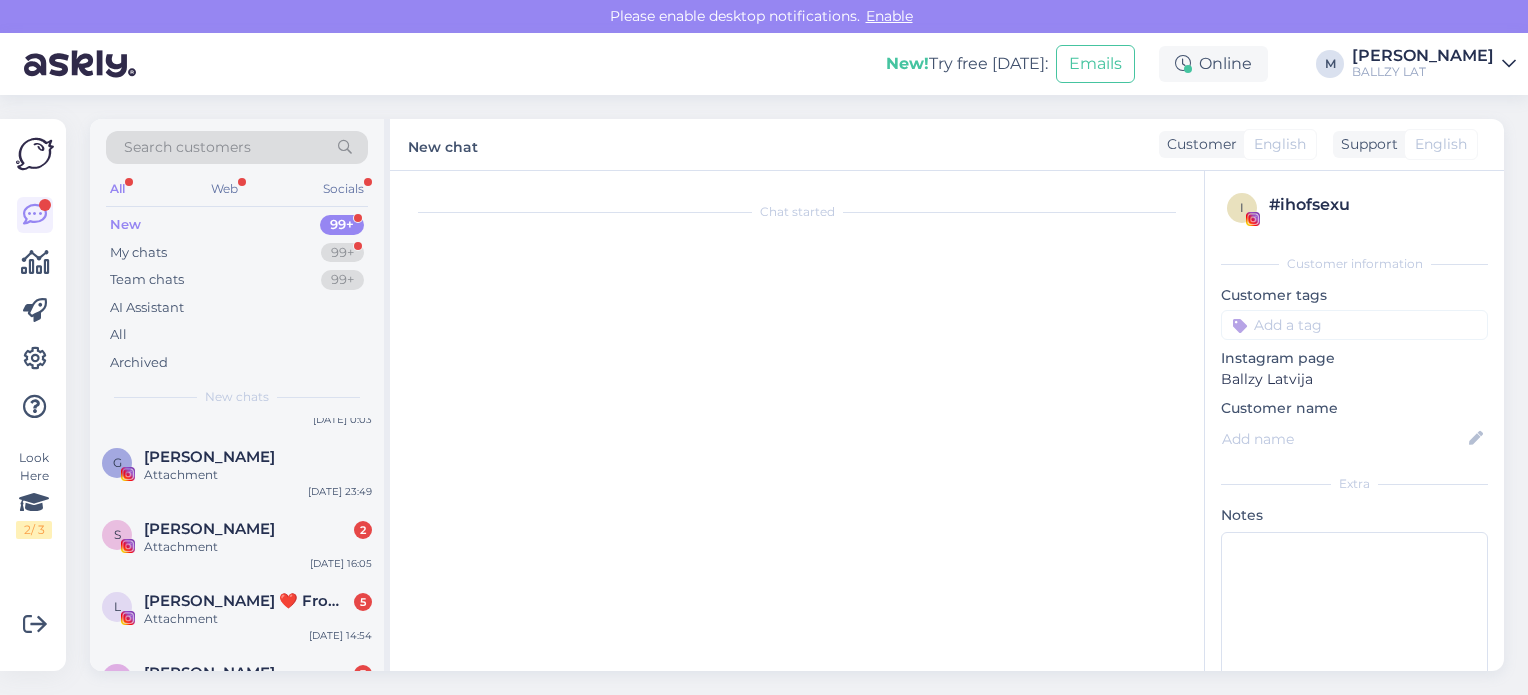 scroll, scrollTop: 0, scrollLeft: 0, axis: both 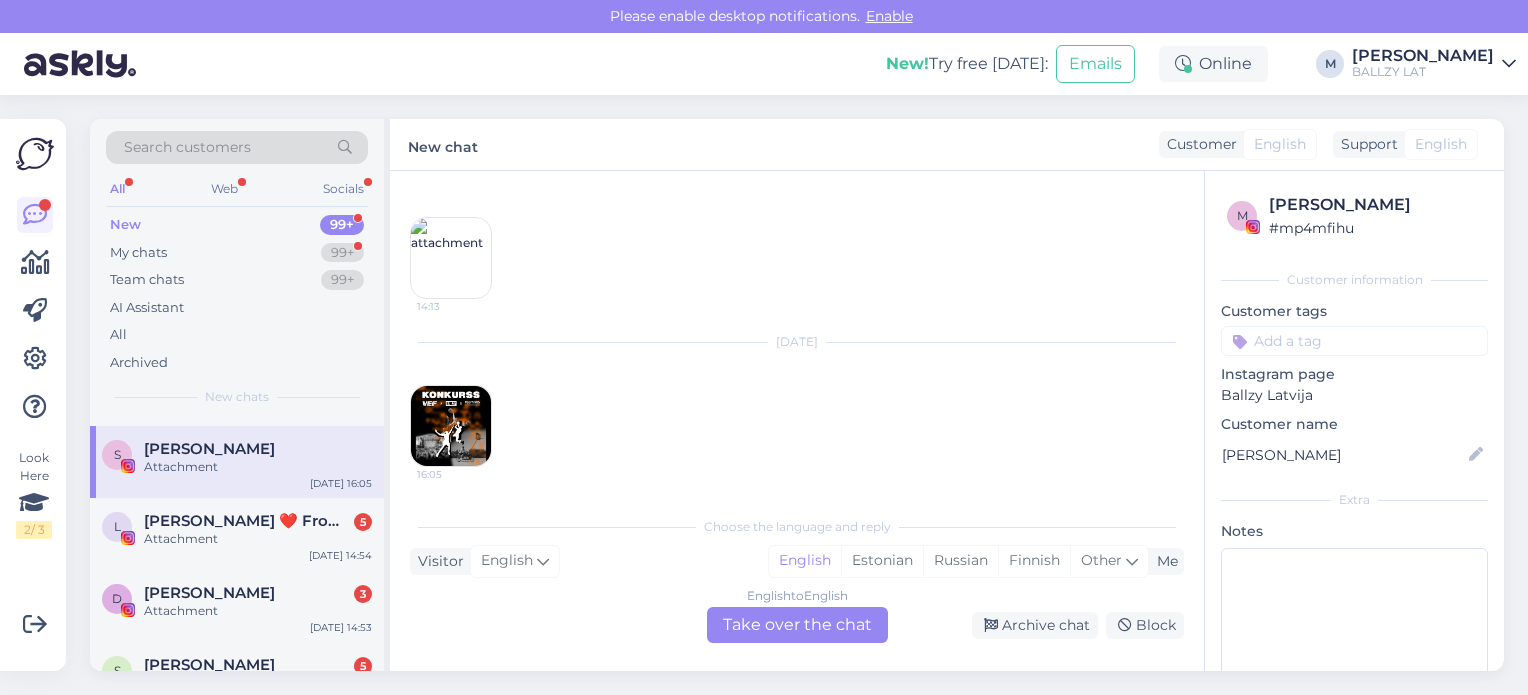click on "L [PERSON_NAME] ❤️
From [GEOGRAPHIC_DATA]☀️ 5 Attachment [DATE] 14:54" at bounding box center (237, 534) 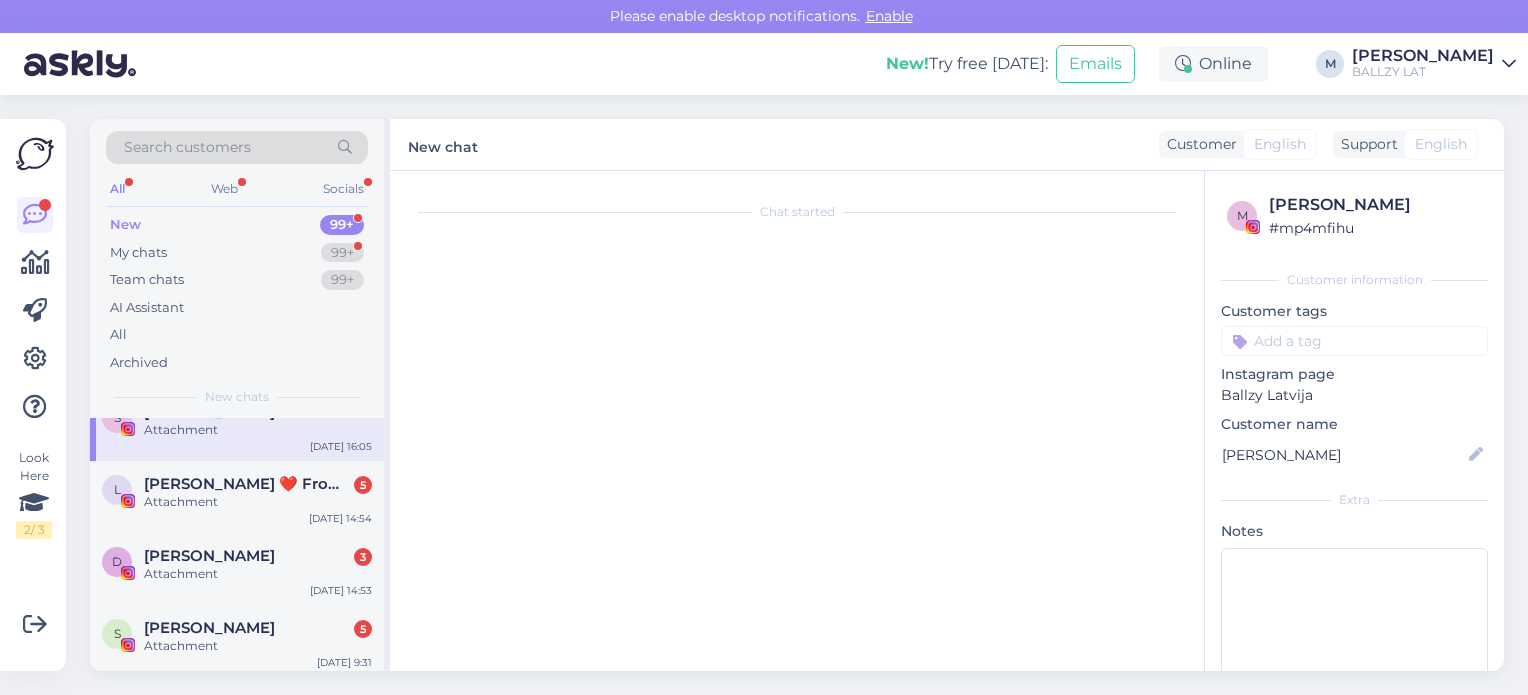 scroll, scrollTop: 320, scrollLeft: 0, axis: vertical 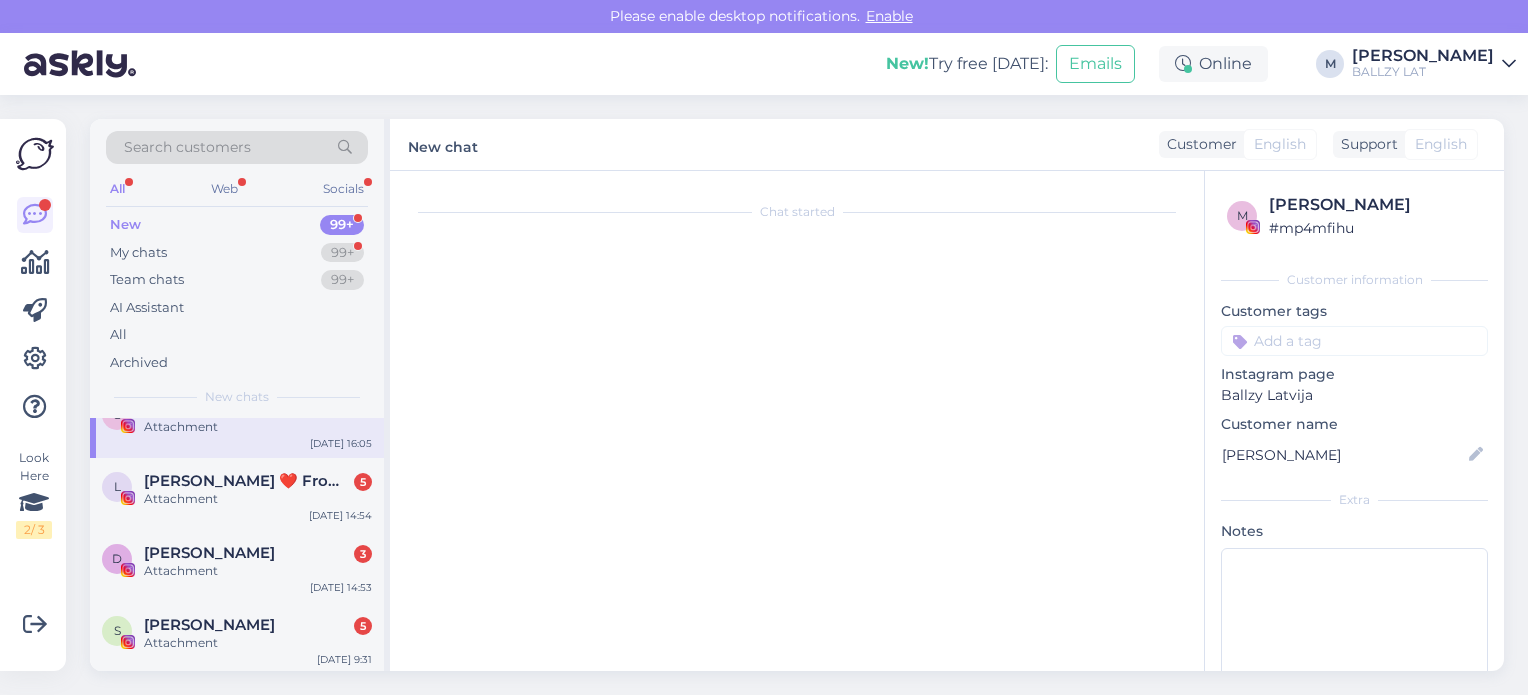 click on "[PERSON_NAME] 3" at bounding box center [258, 553] 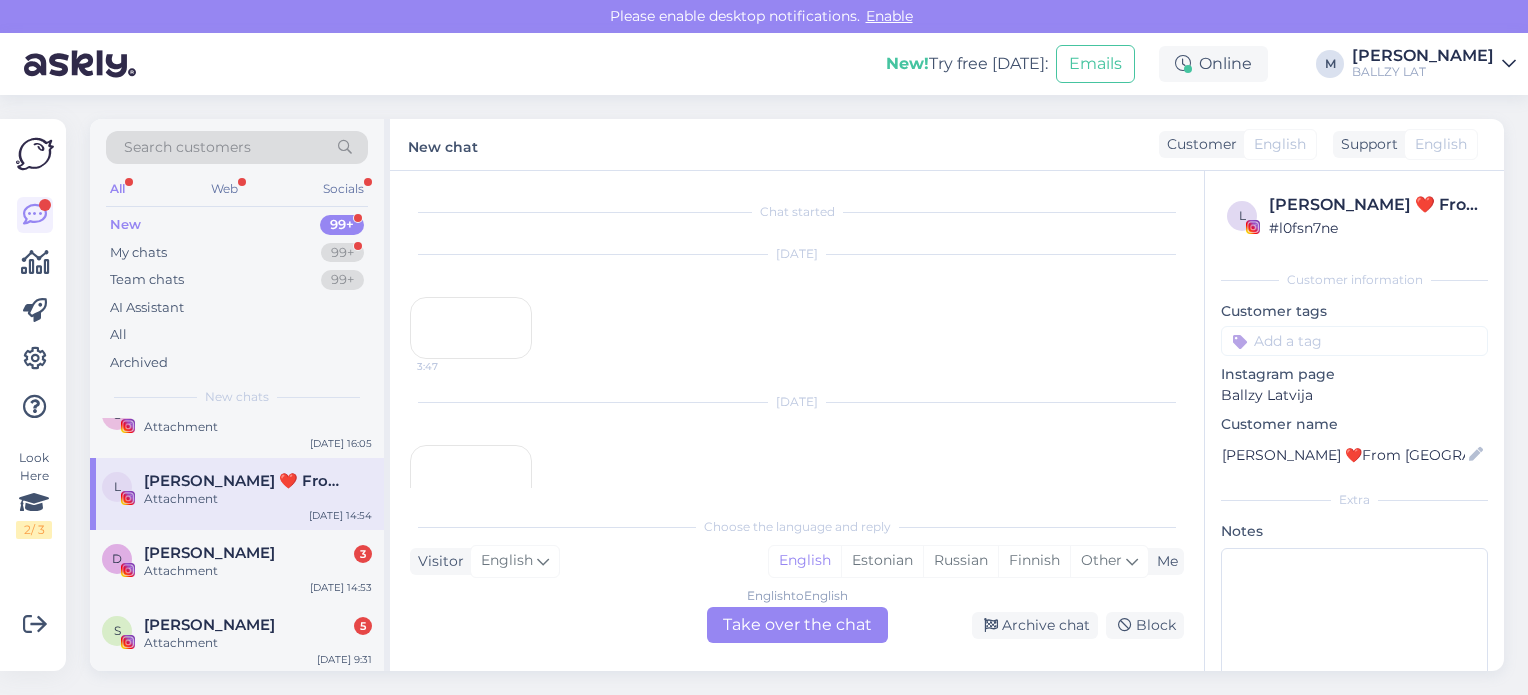 scroll, scrollTop: 734, scrollLeft: 0, axis: vertical 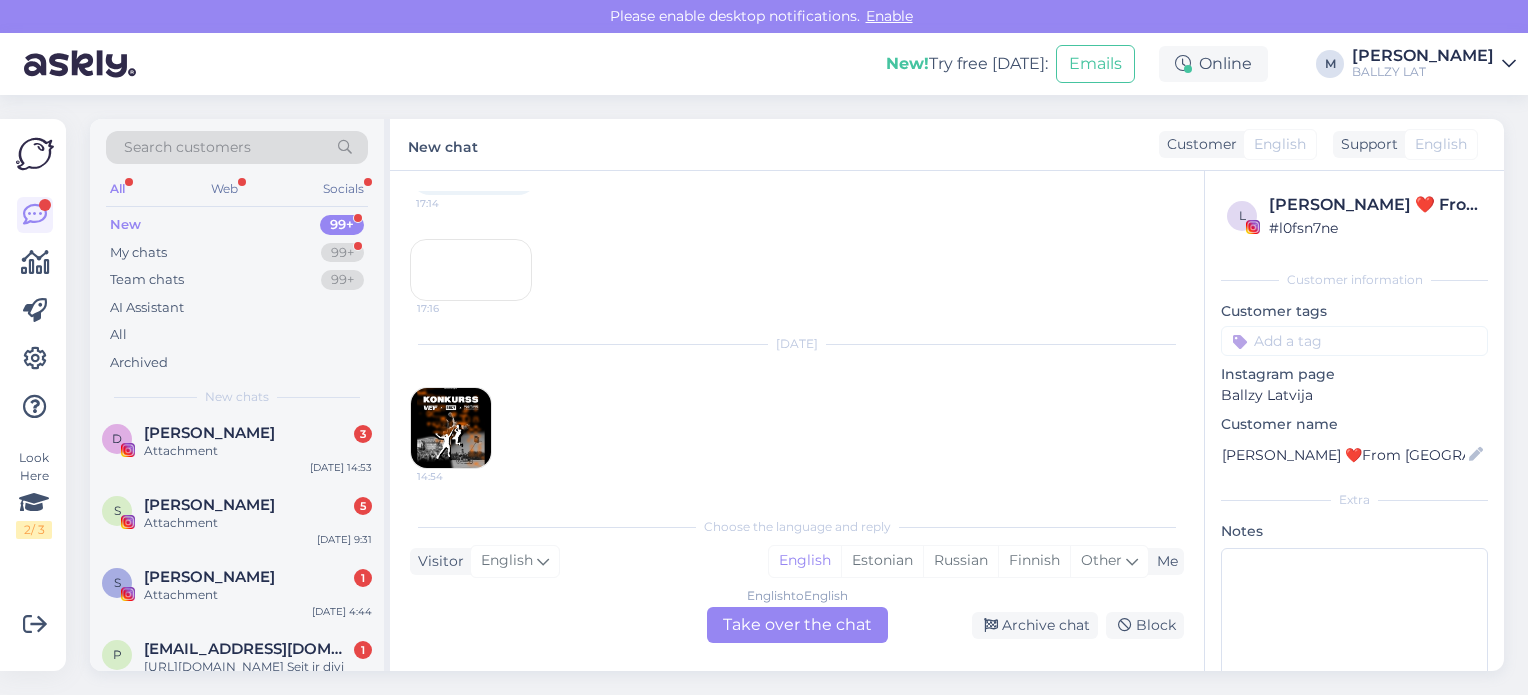 click on "S [PERSON_NAME] 5 Attachment [DATE] 9:31" at bounding box center (237, 518) 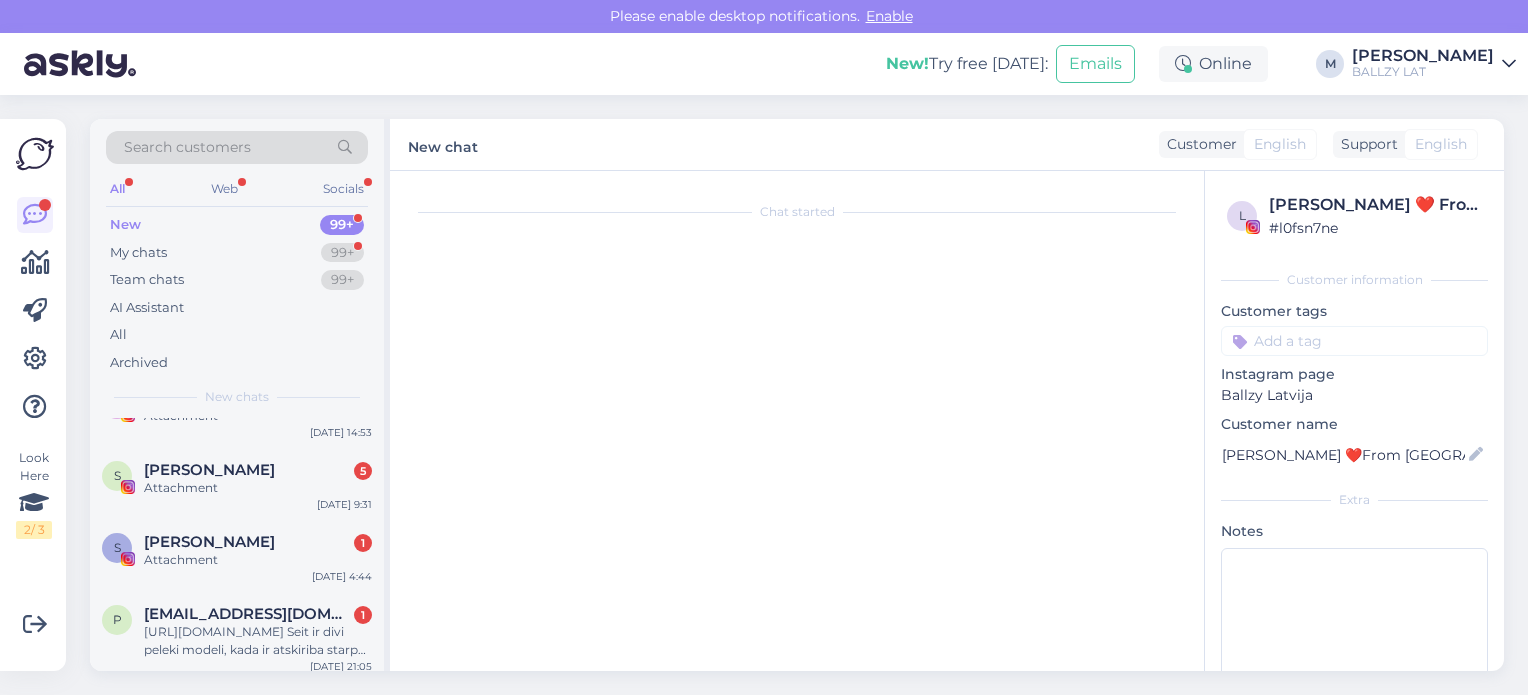 scroll, scrollTop: 480, scrollLeft: 0, axis: vertical 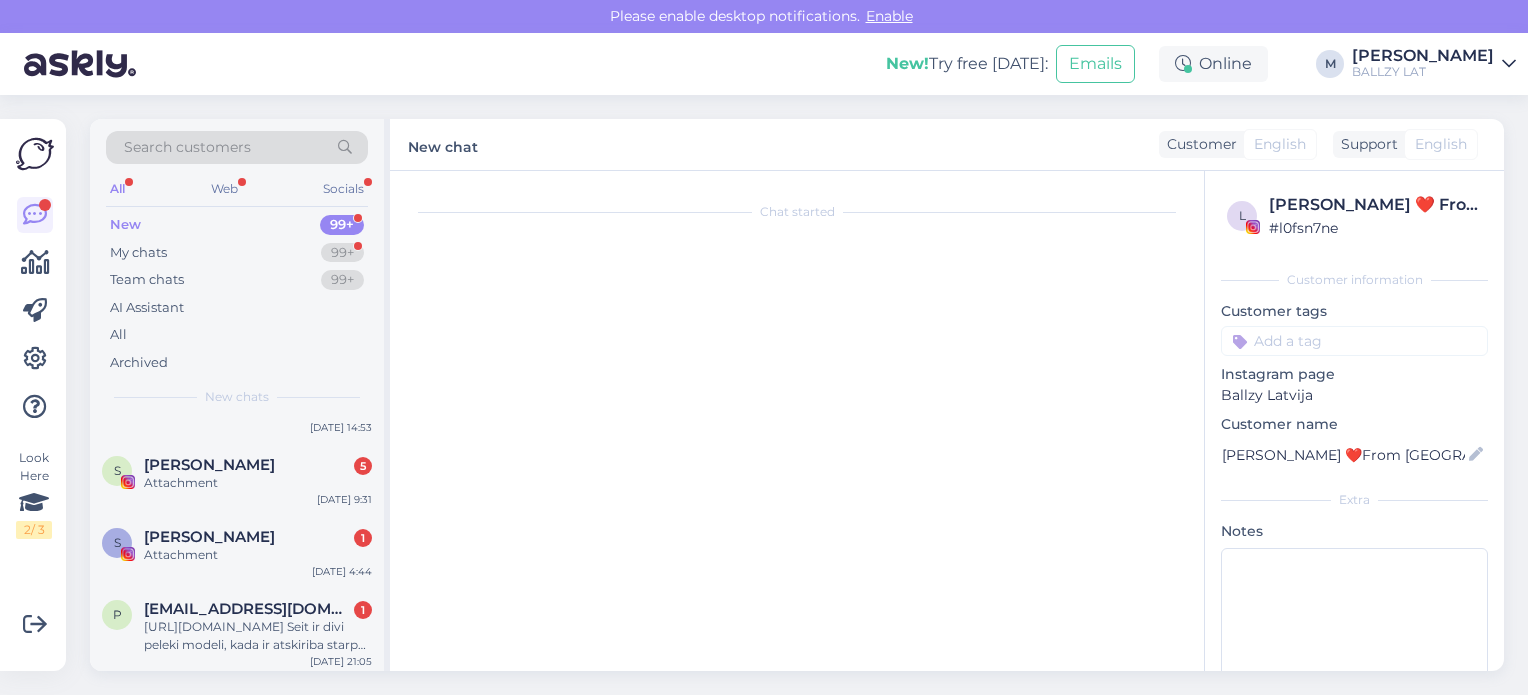click on "Attachment" at bounding box center [258, 555] 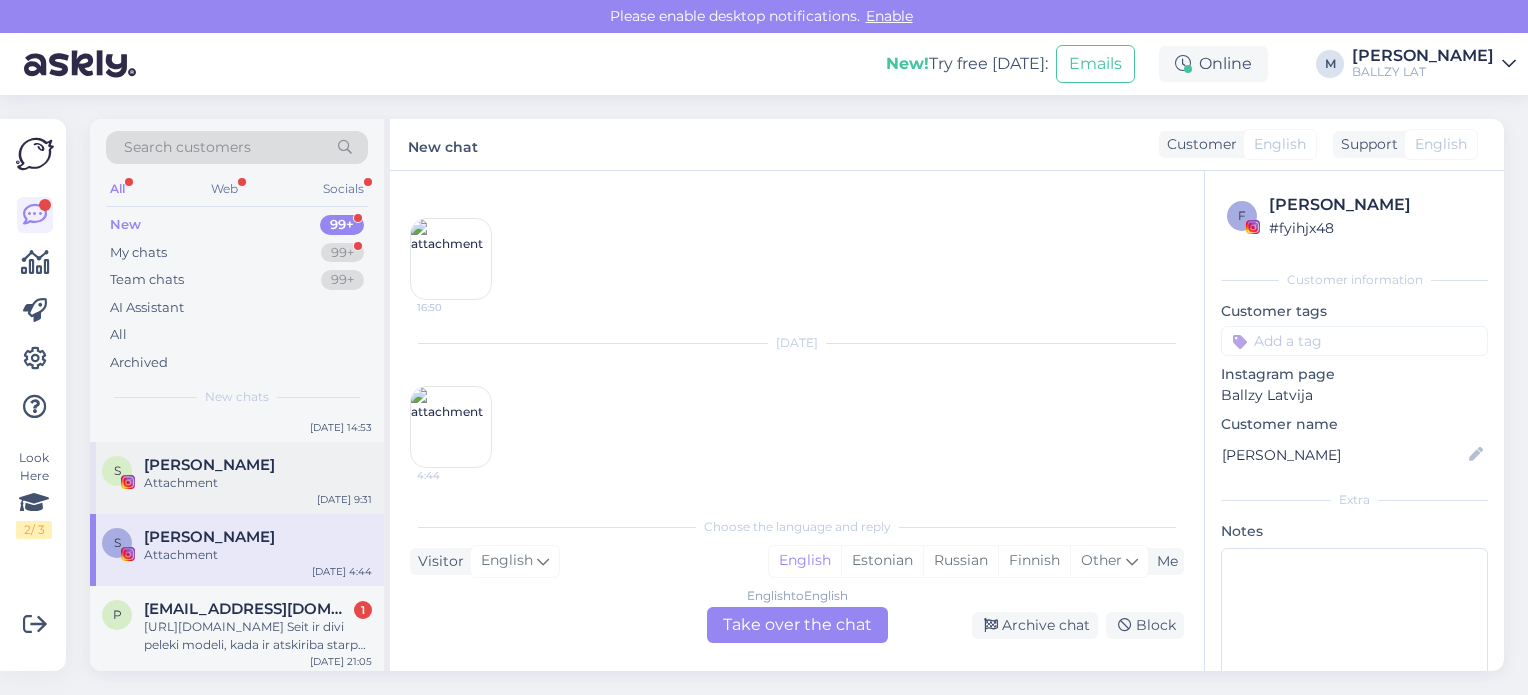 scroll, scrollTop: 415, scrollLeft: 0, axis: vertical 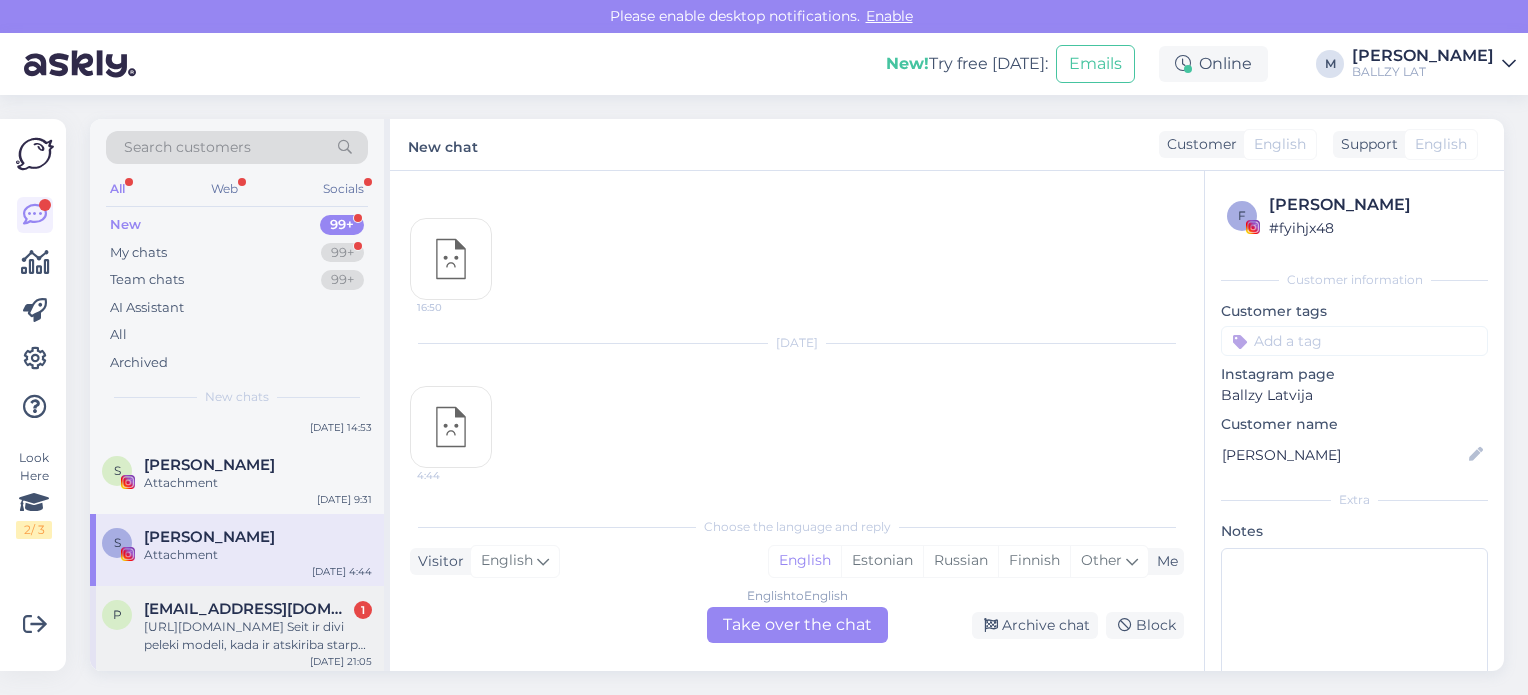 click on "[EMAIL_ADDRESS][DOMAIN_NAME]" at bounding box center (248, 609) 